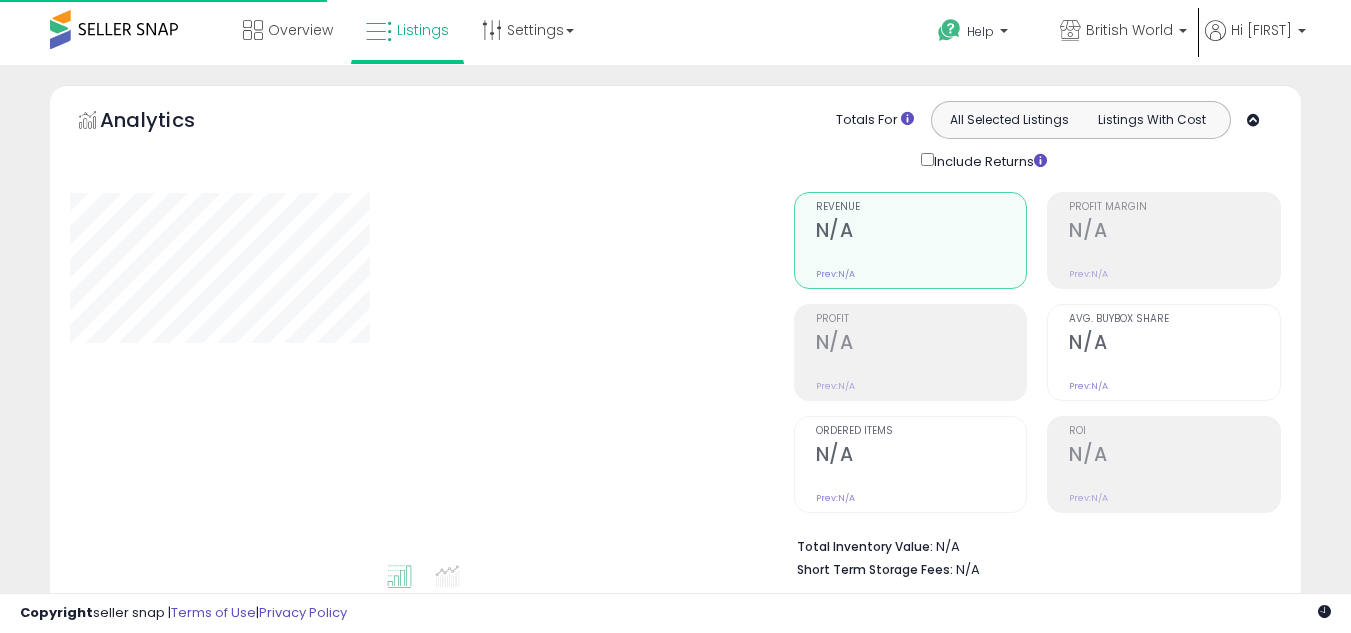 scroll, scrollTop: 0, scrollLeft: 0, axis: both 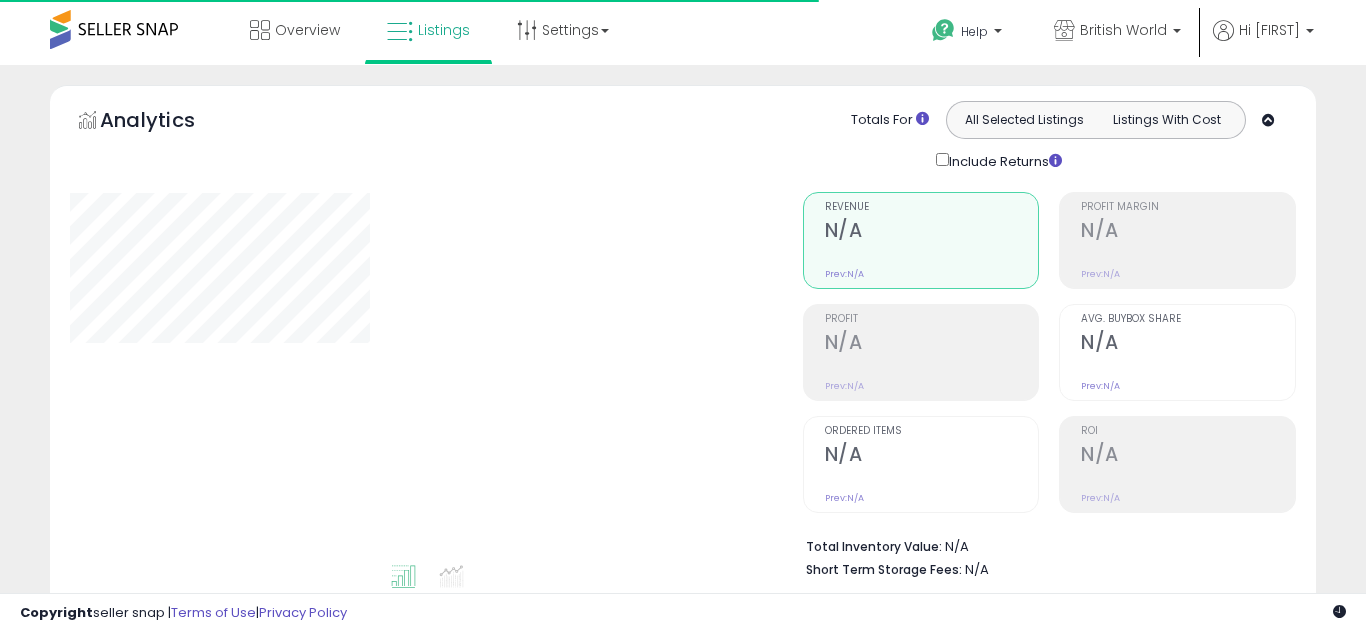 type on "**********" 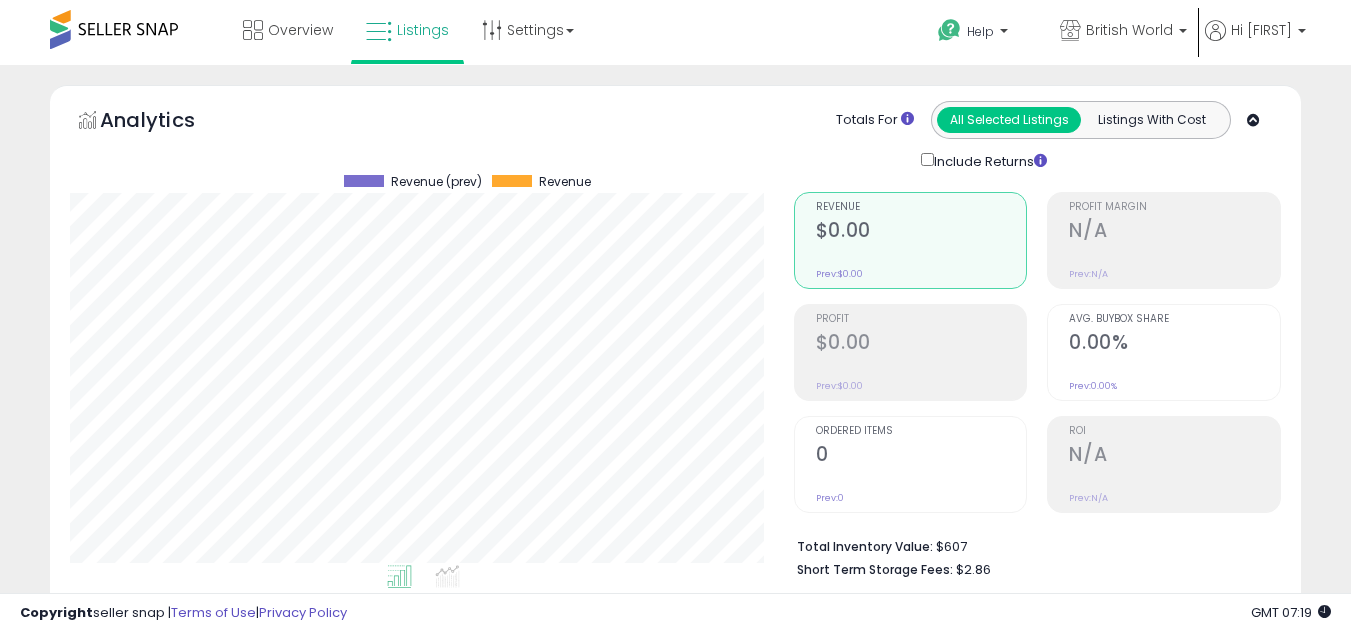 scroll, scrollTop: 999590, scrollLeft: 999276, axis: both 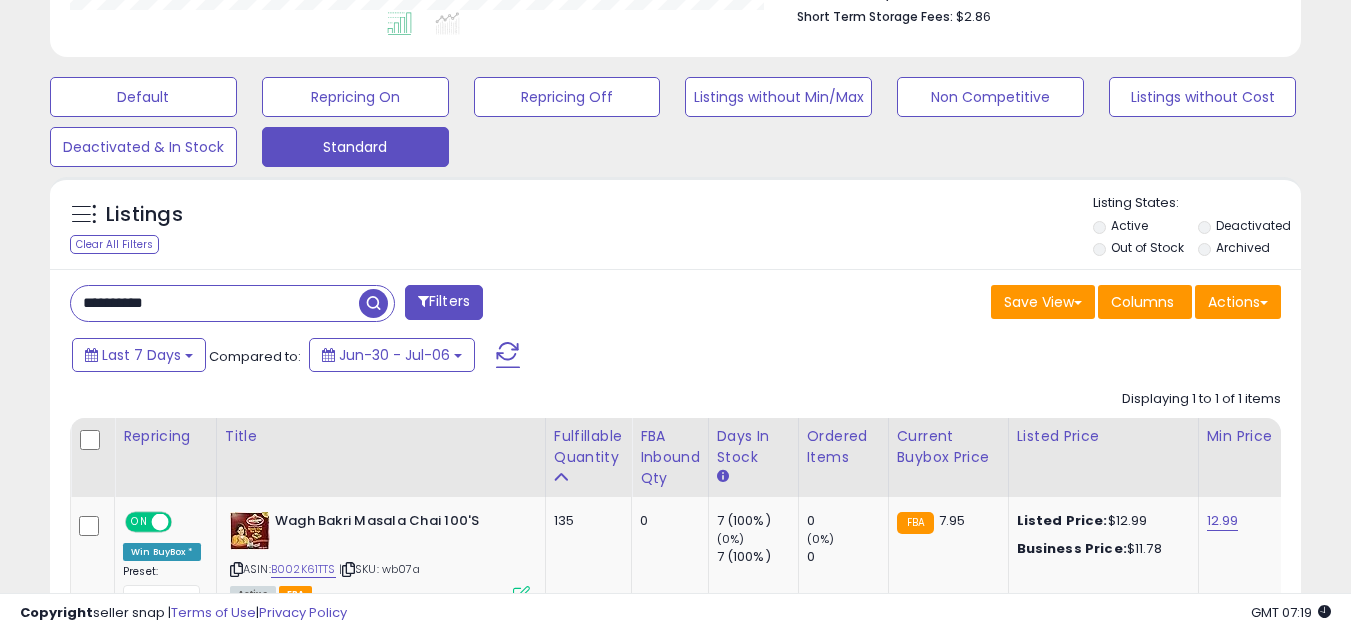 click on "**********" at bounding box center (215, 303) 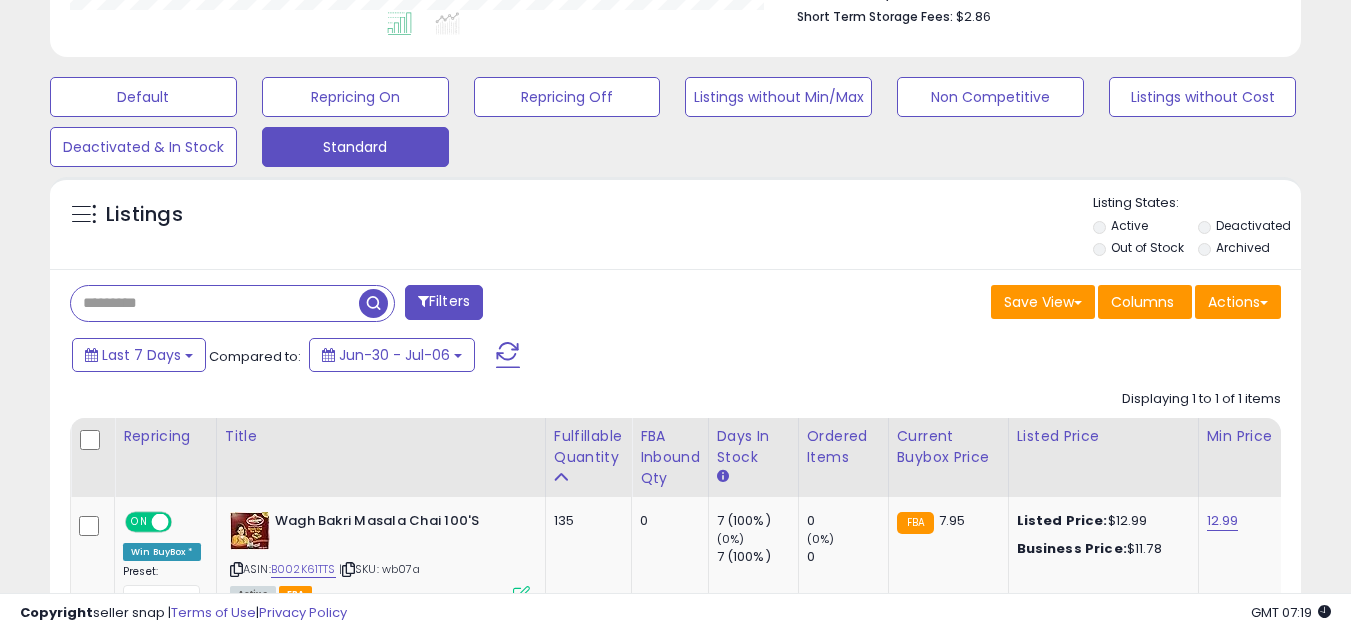 type 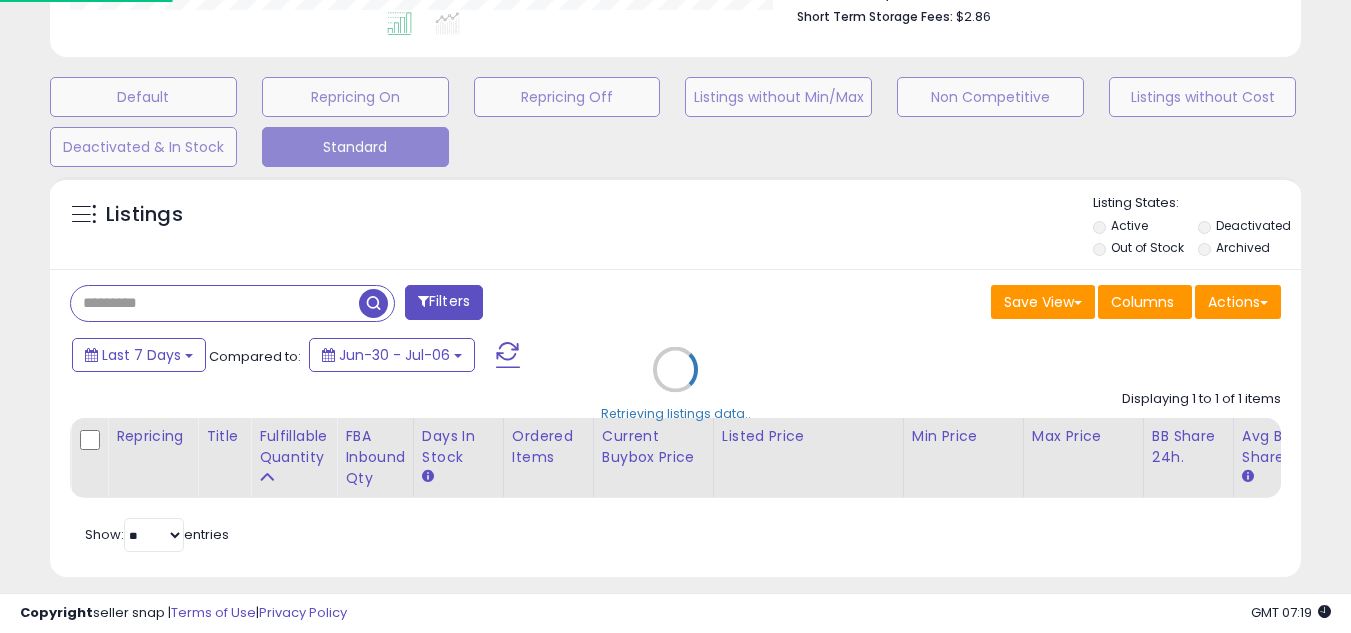 scroll, scrollTop: 999590, scrollLeft: 999267, axis: both 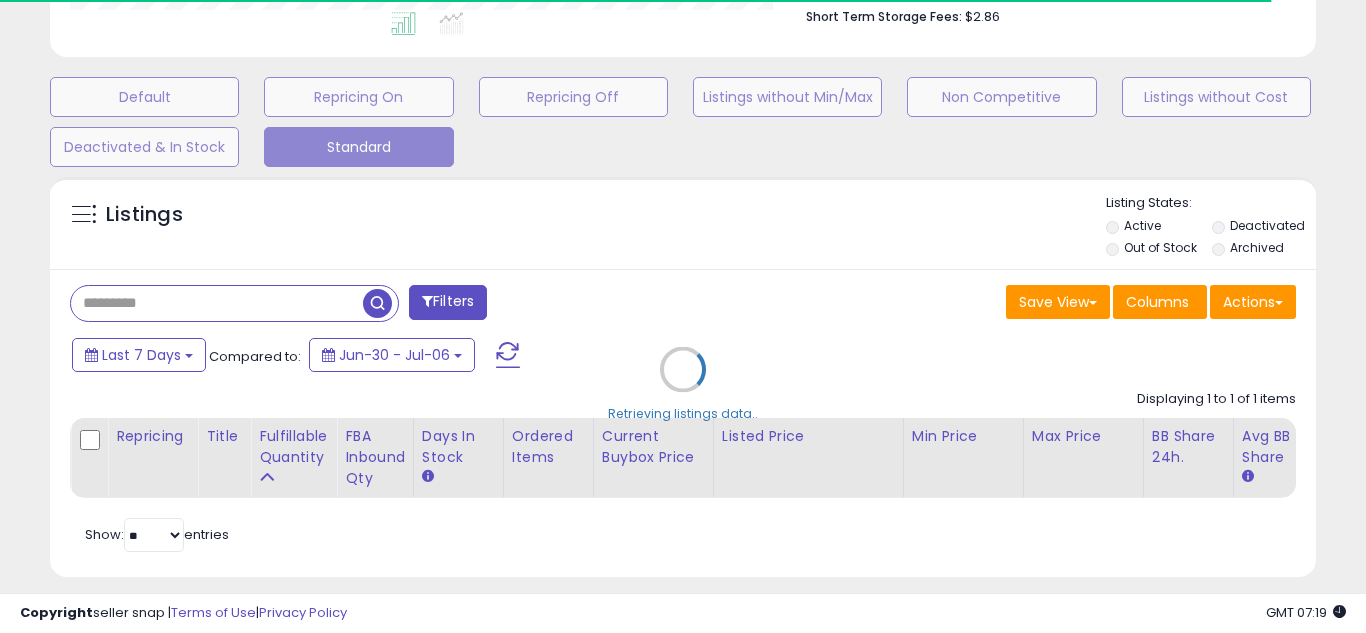 click on "Retrieving listings data.." at bounding box center (683, 384) 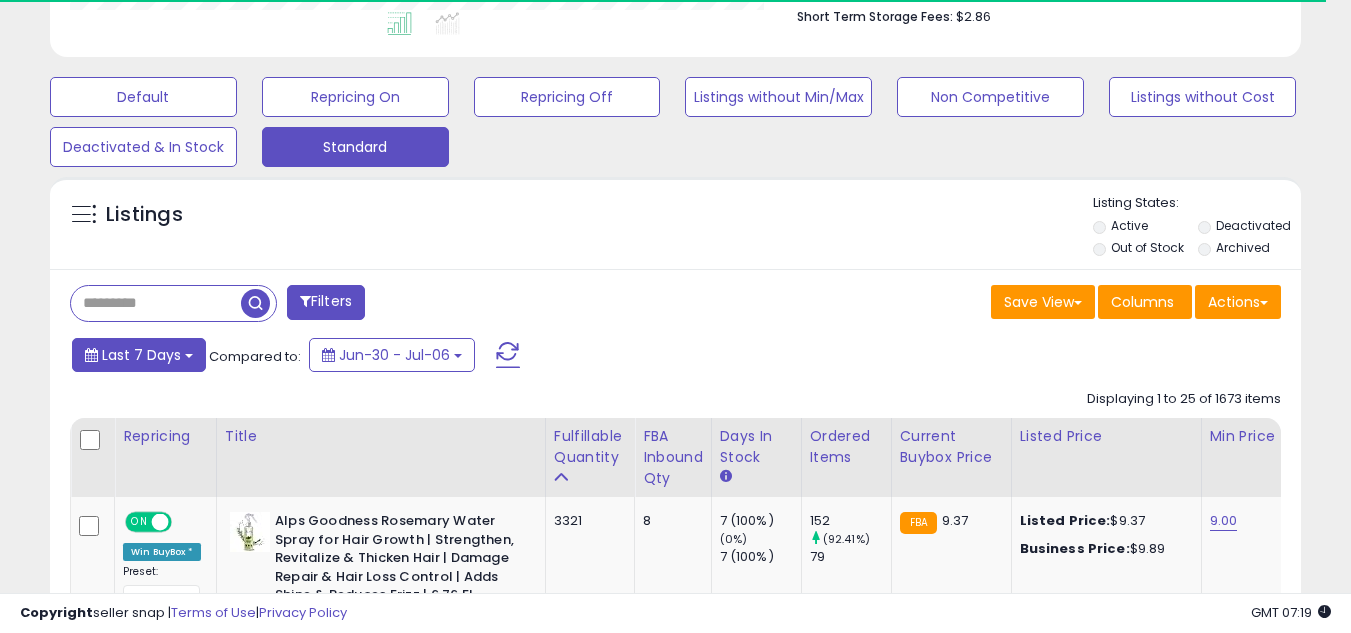 scroll, scrollTop: 410, scrollLeft: 724, axis: both 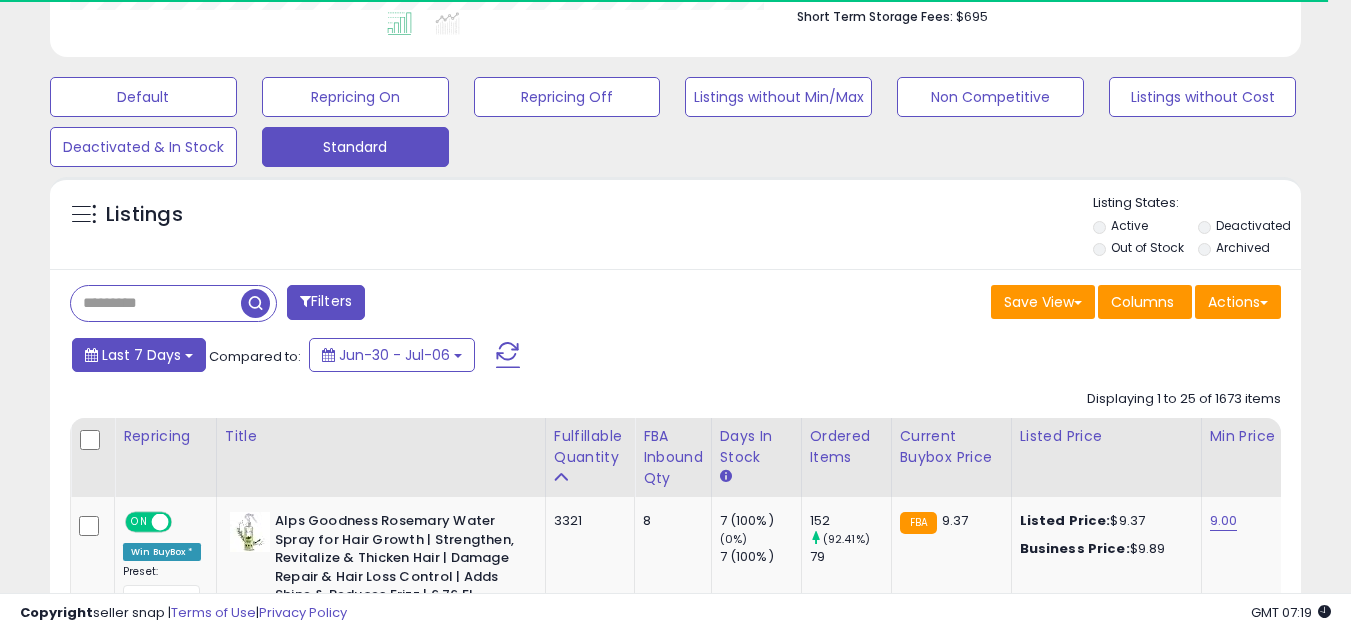 click on "Last 7 Days" at bounding box center (141, 355) 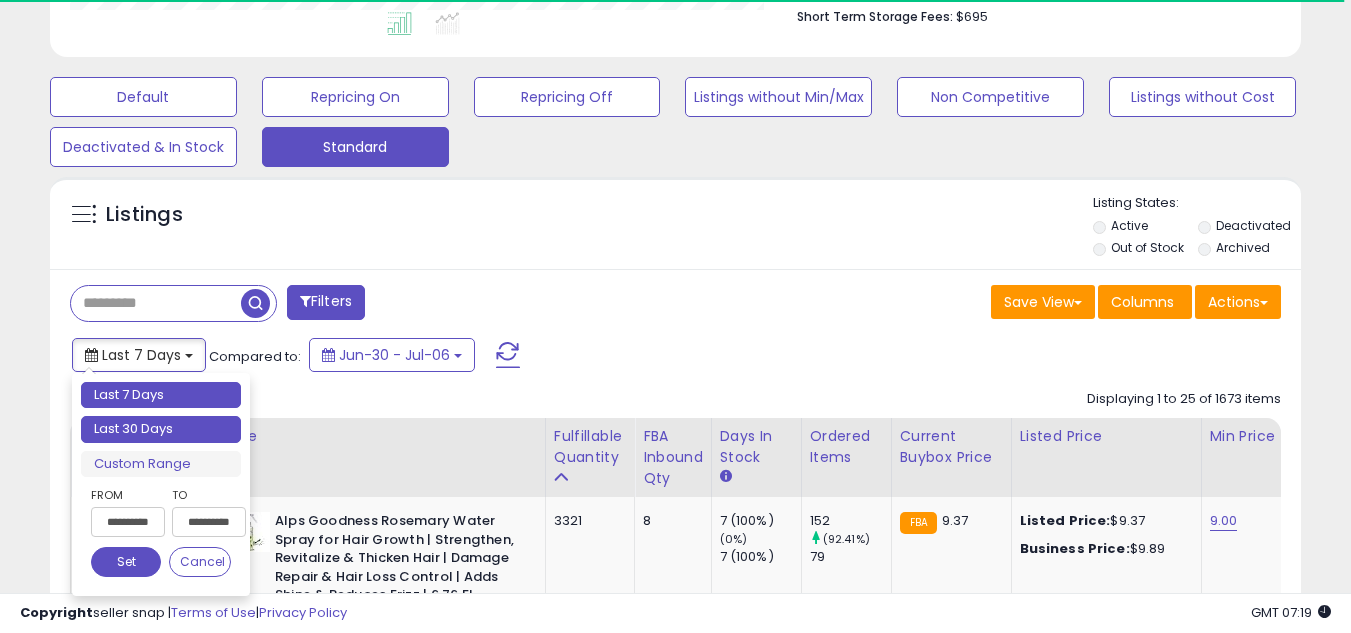 type on "**********" 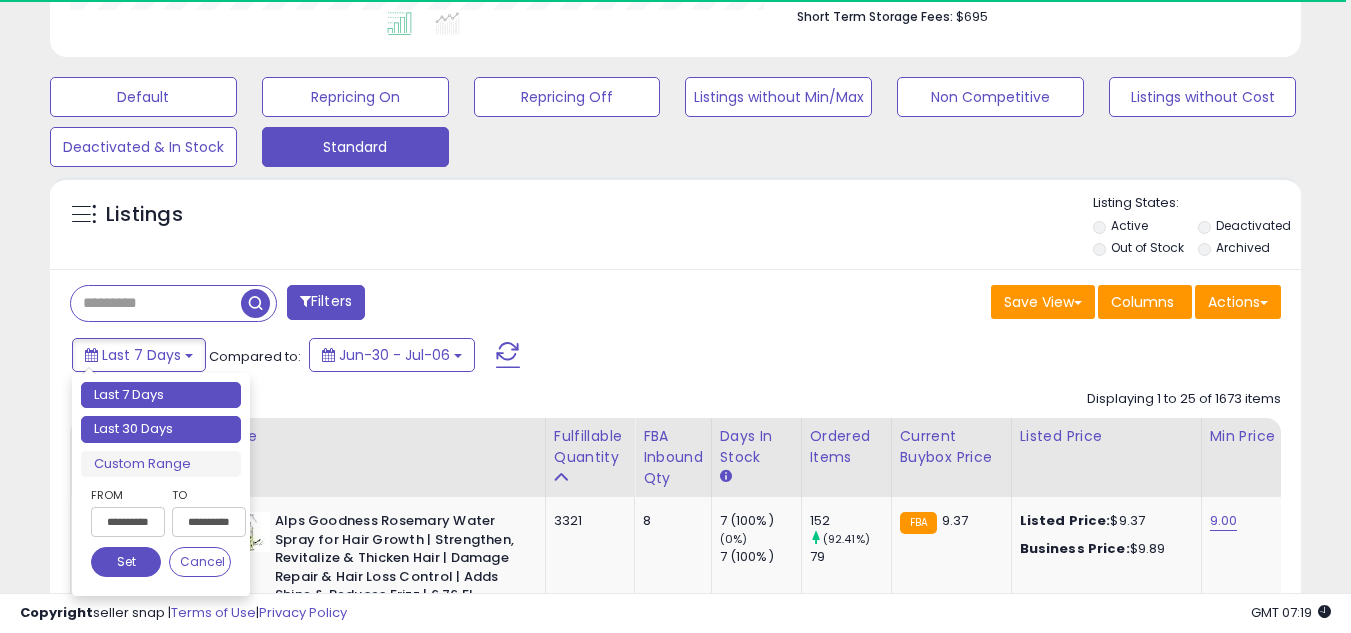click on "Last 30 Days" at bounding box center (161, 429) 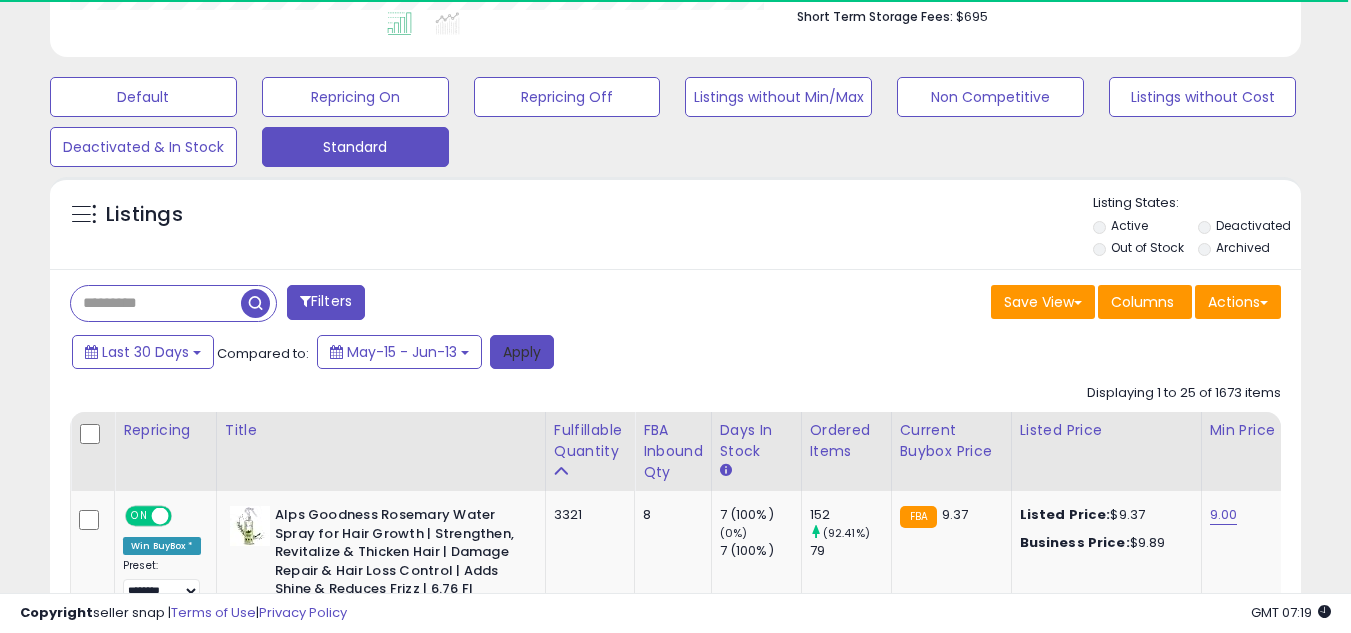 click on "Apply" at bounding box center [522, 352] 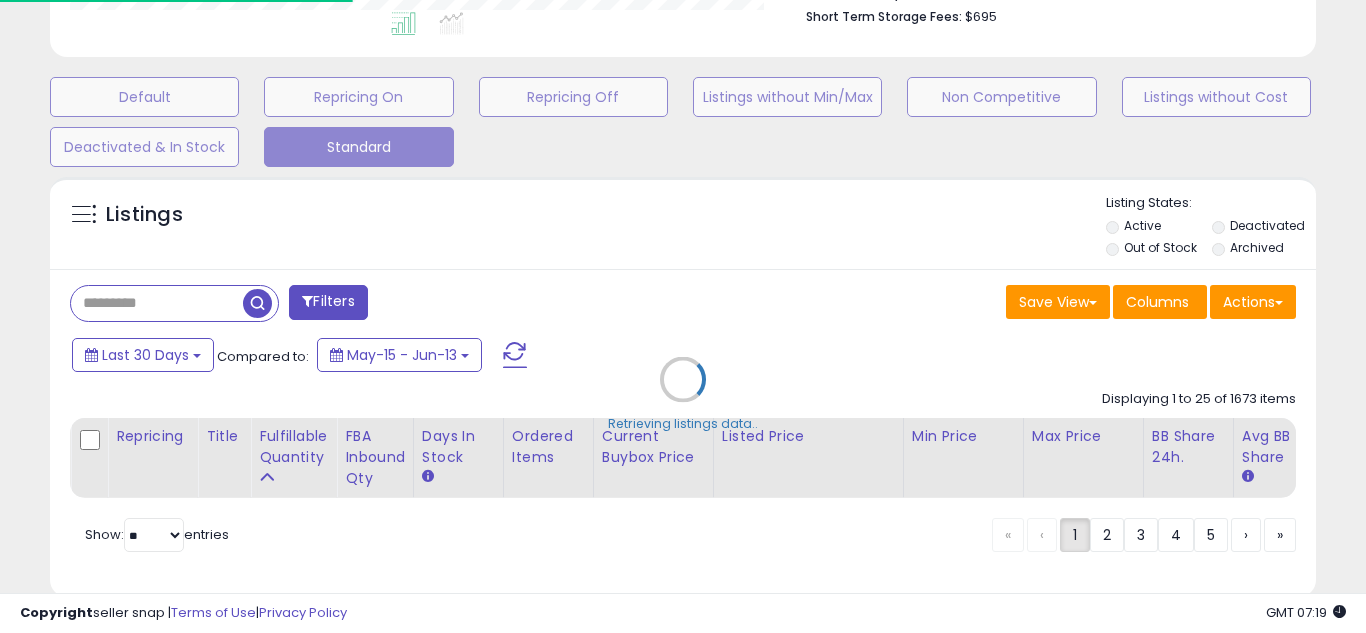 scroll, scrollTop: 999590, scrollLeft: 999267, axis: both 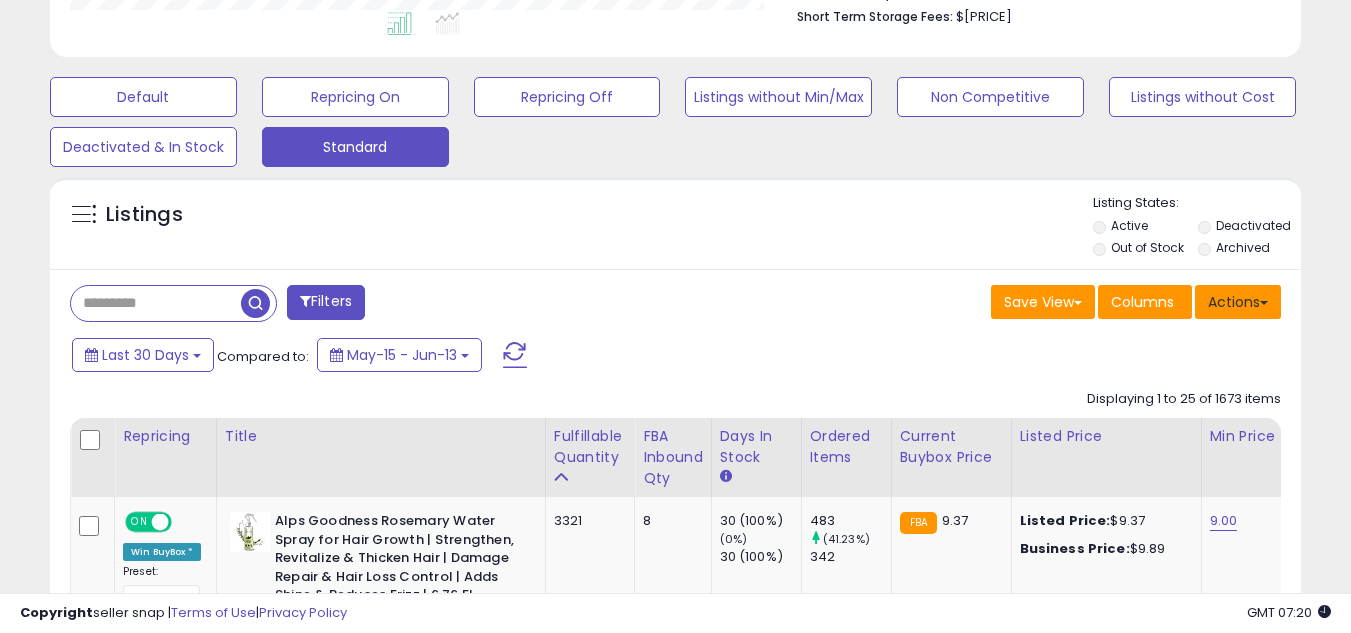 click on "Actions" at bounding box center (1238, 302) 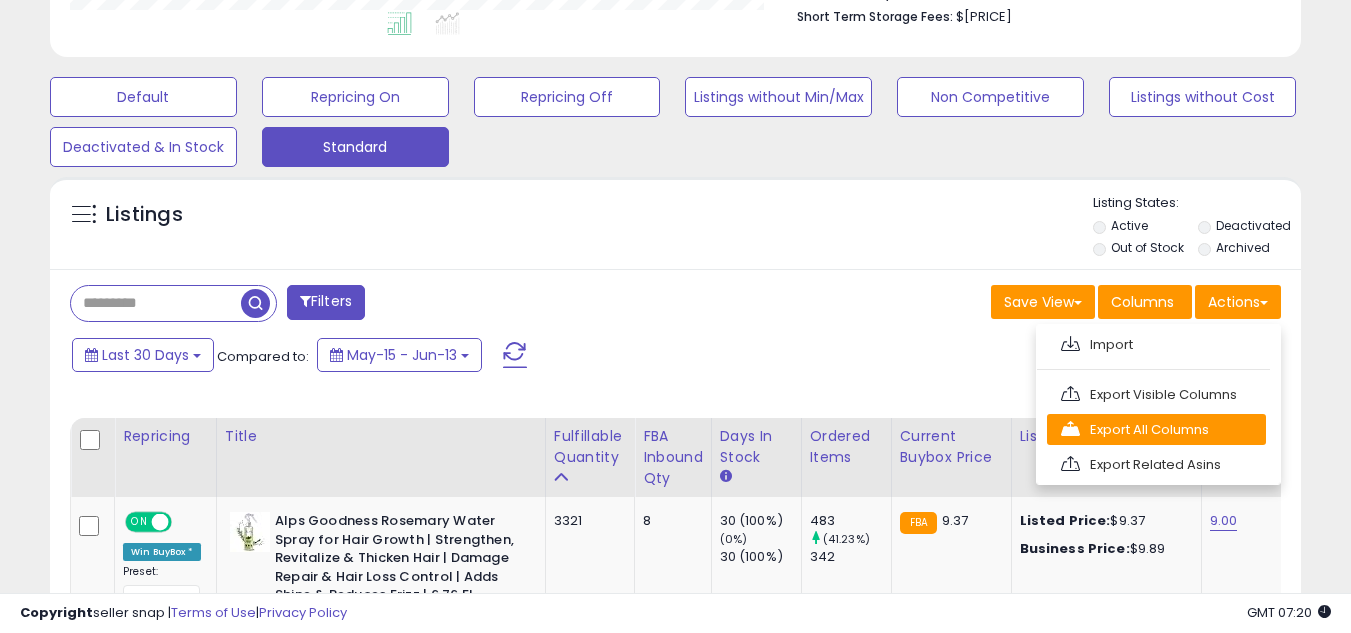 click on "Export All Columns" at bounding box center [1156, 429] 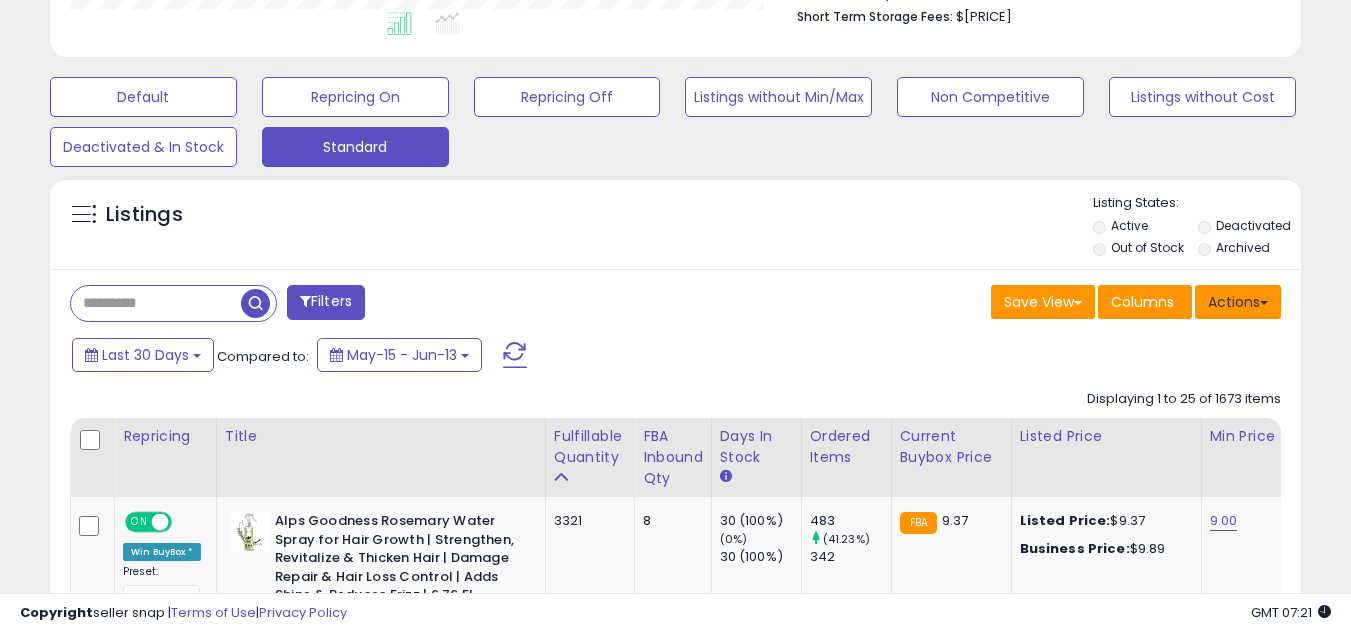 click on "Actions" at bounding box center [1238, 302] 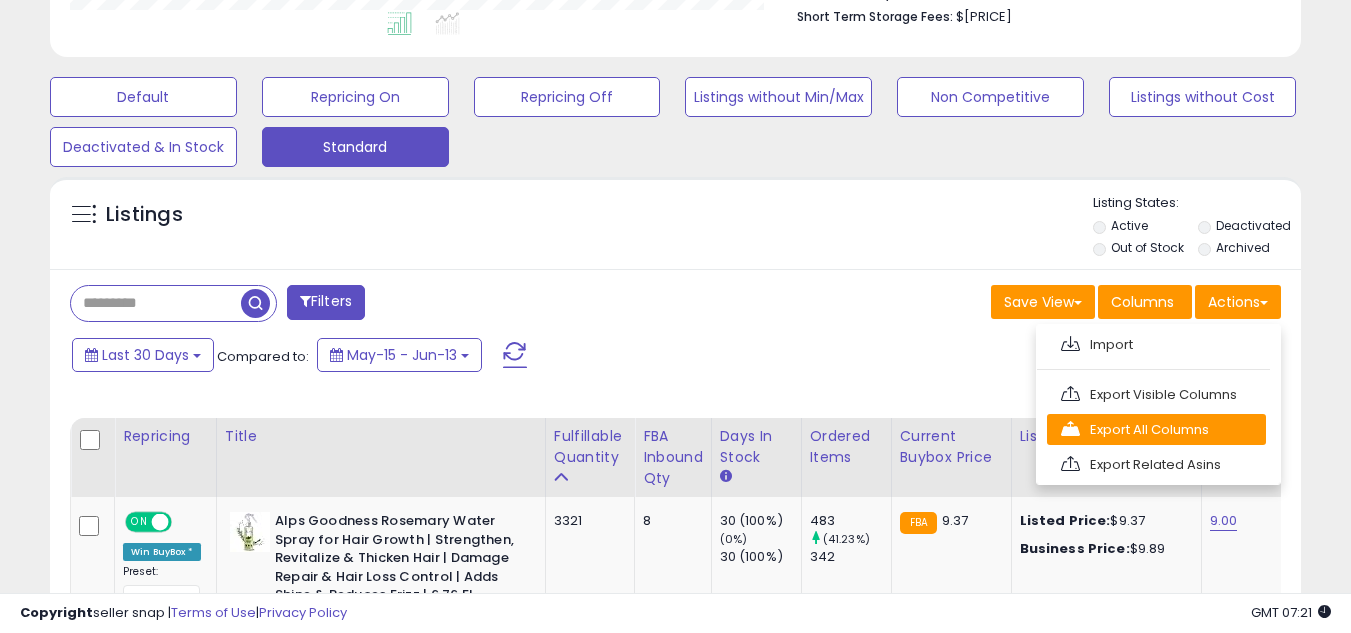 click on "Export All Columns" at bounding box center [1156, 429] 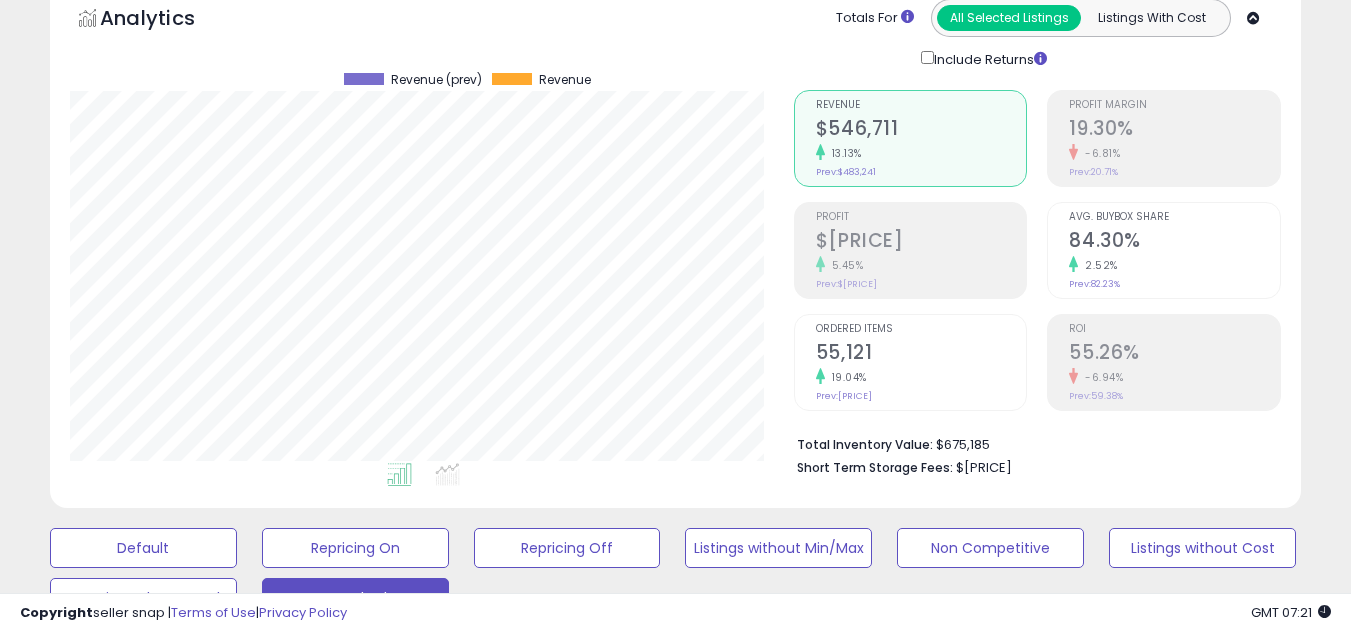 scroll, scrollTop: 0, scrollLeft: 0, axis: both 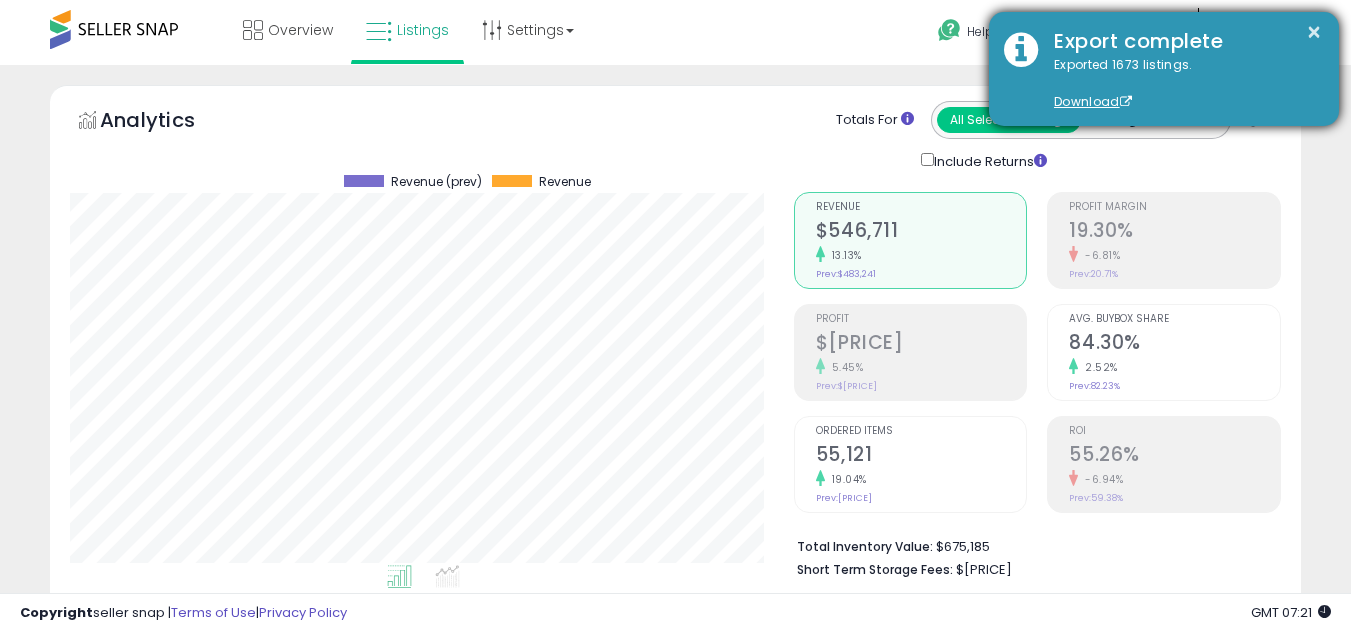 click on "Download" at bounding box center (1093, 101) 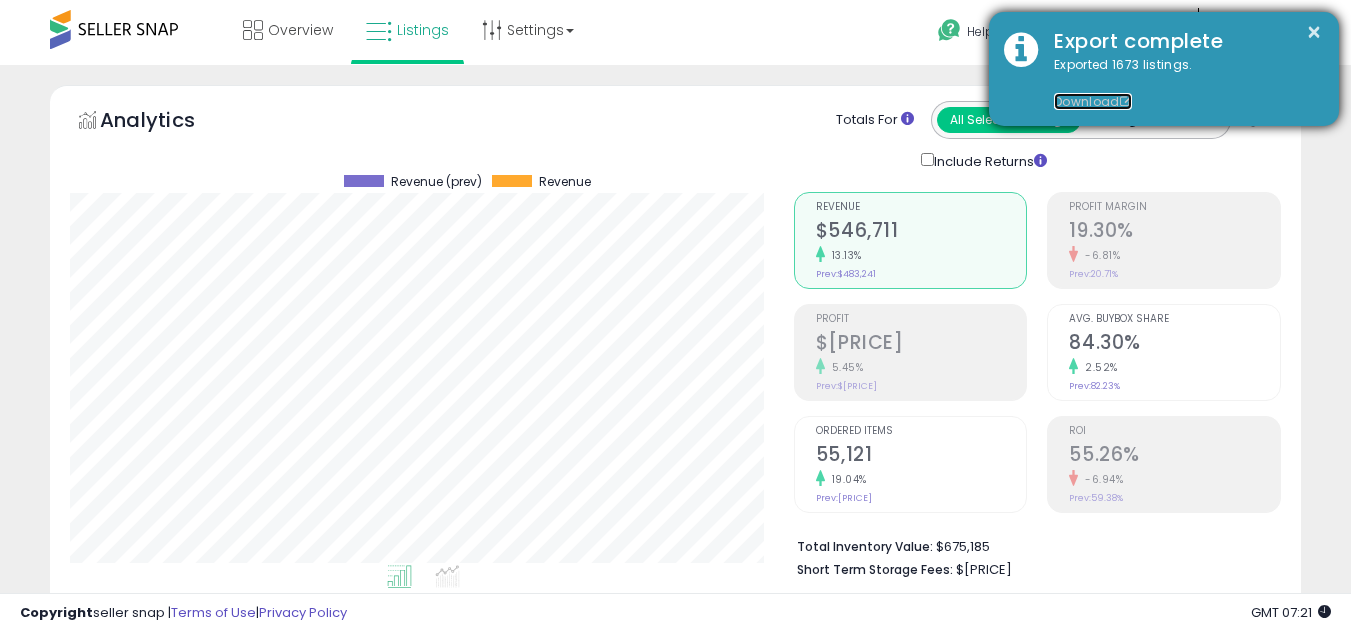 click on "Download" at bounding box center (1093, 101) 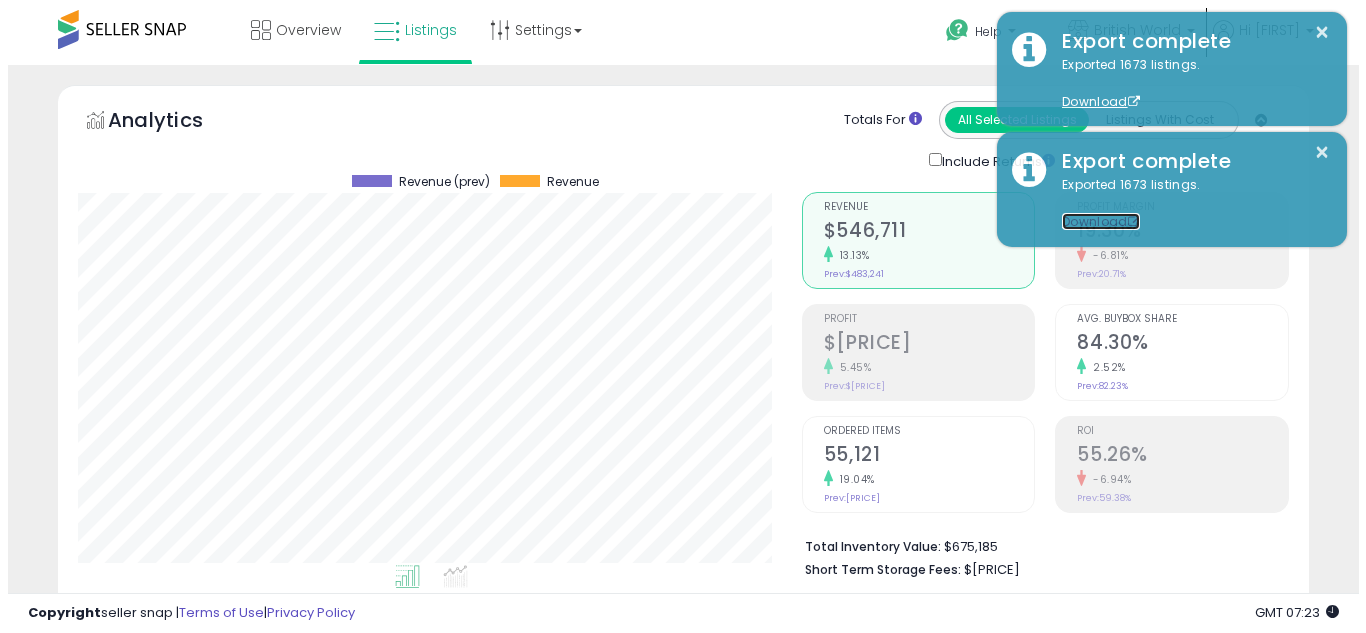 scroll, scrollTop: 553, scrollLeft: 0, axis: vertical 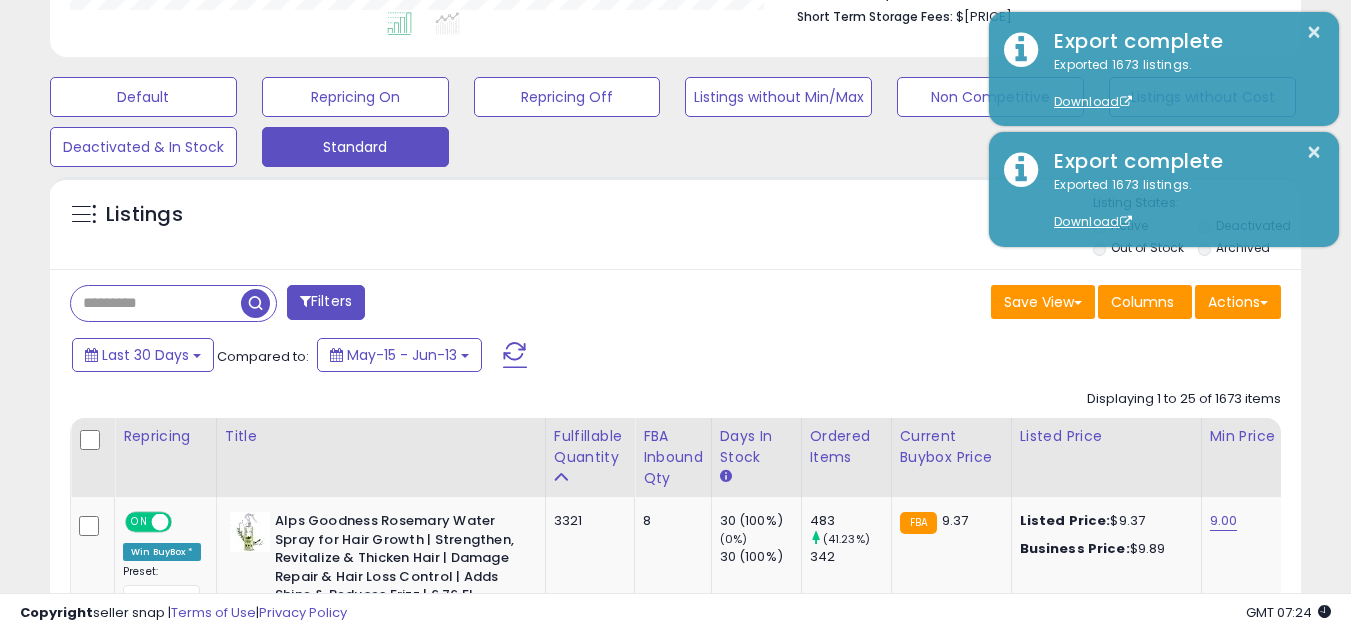 click at bounding box center (255, 303) 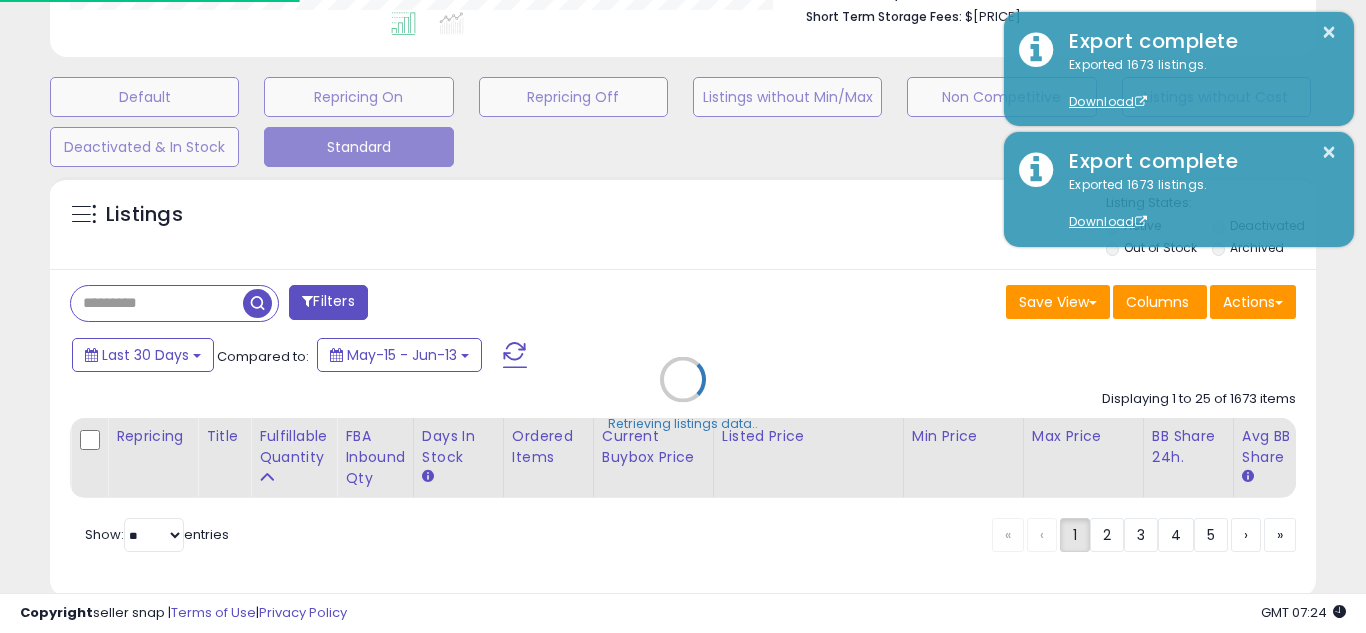scroll, scrollTop: 999590, scrollLeft: 999267, axis: both 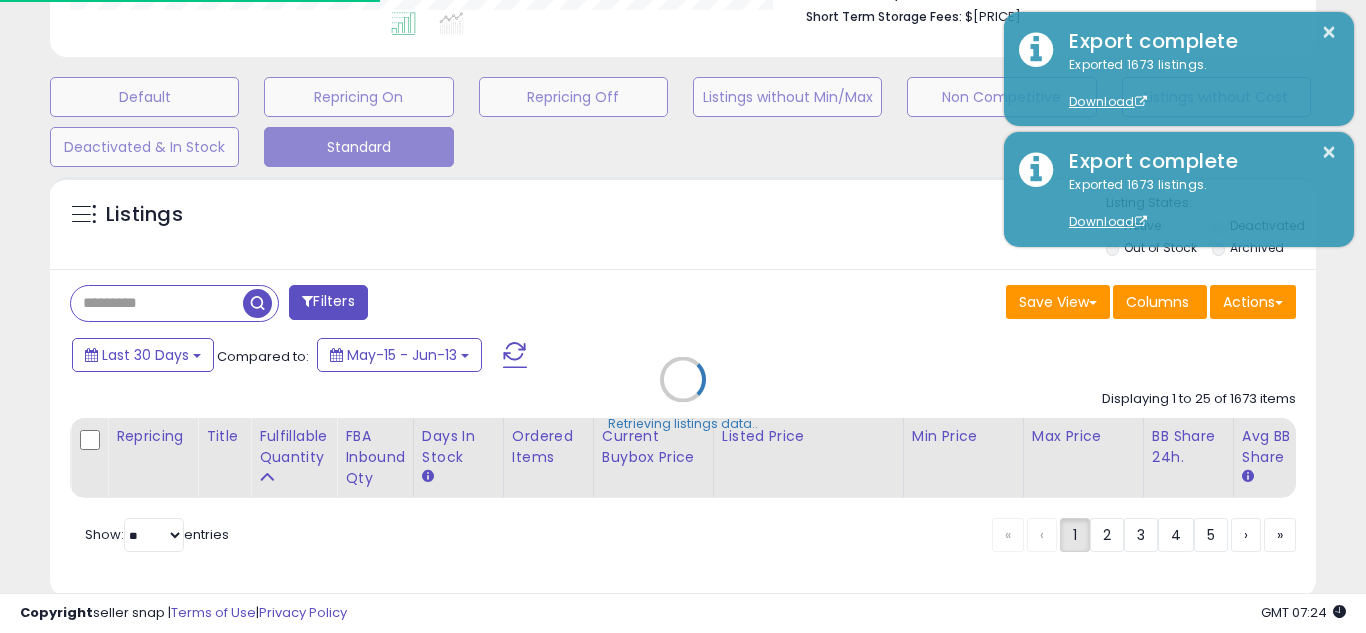 click on "Retrieving listings data.." at bounding box center (683, 394) 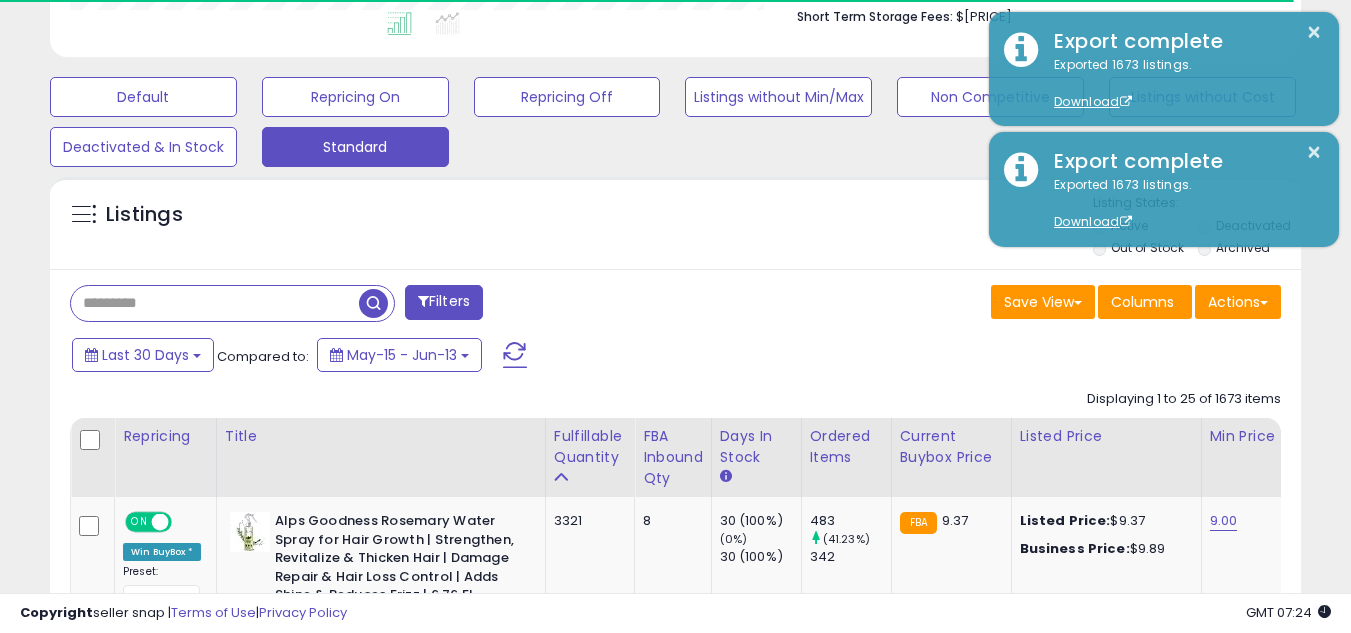 scroll, scrollTop: 410, scrollLeft: 724, axis: both 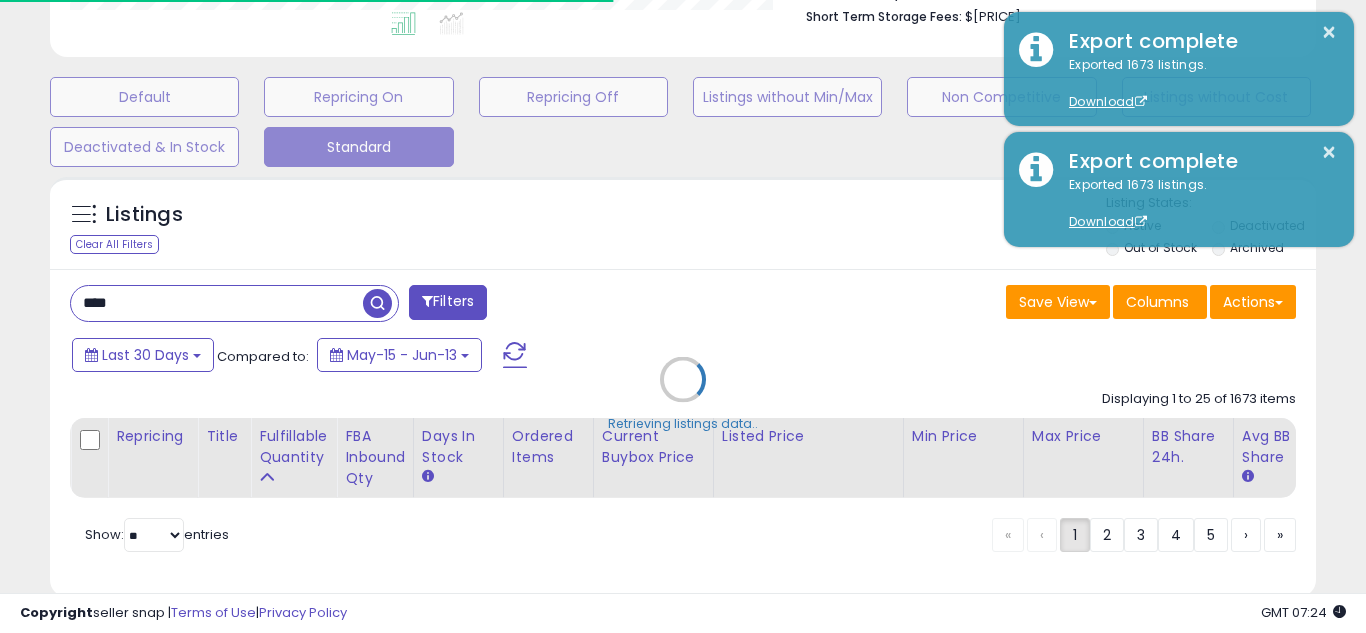 click on "Retrieving listings data.." at bounding box center [683, 394] 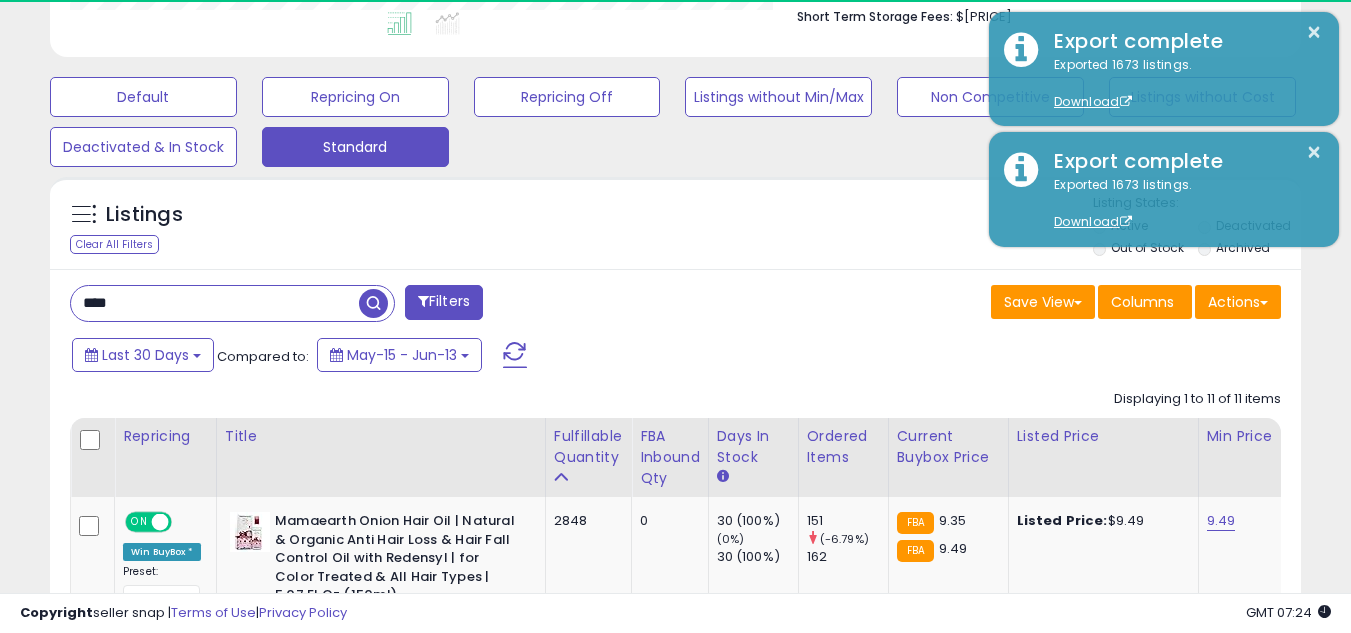 scroll, scrollTop: 410, scrollLeft: 724, axis: both 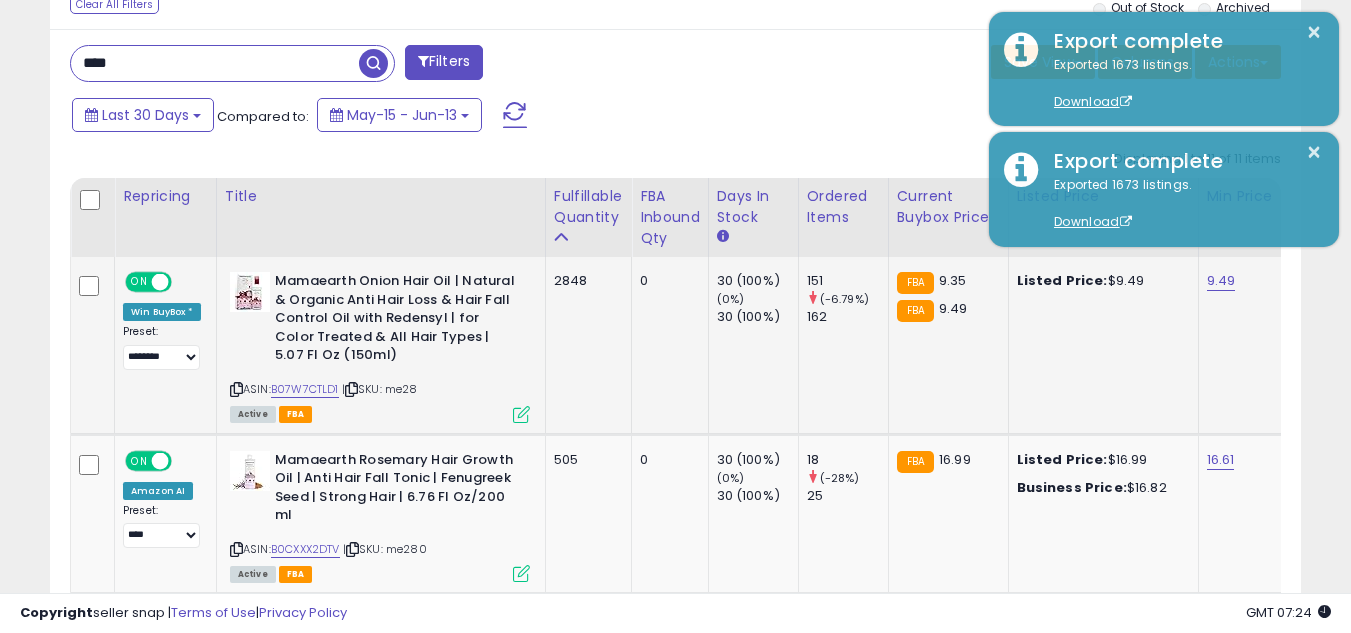 click at bounding box center (521, 414) 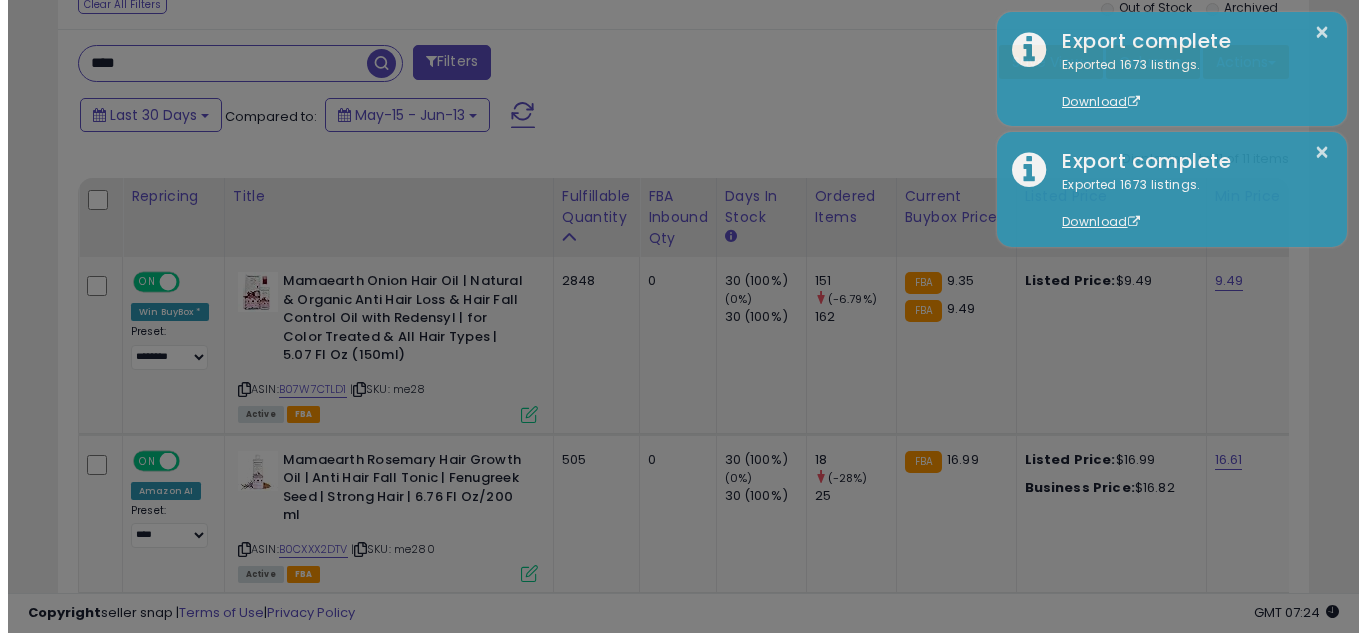 scroll, scrollTop: 999590, scrollLeft: 999267, axis: both 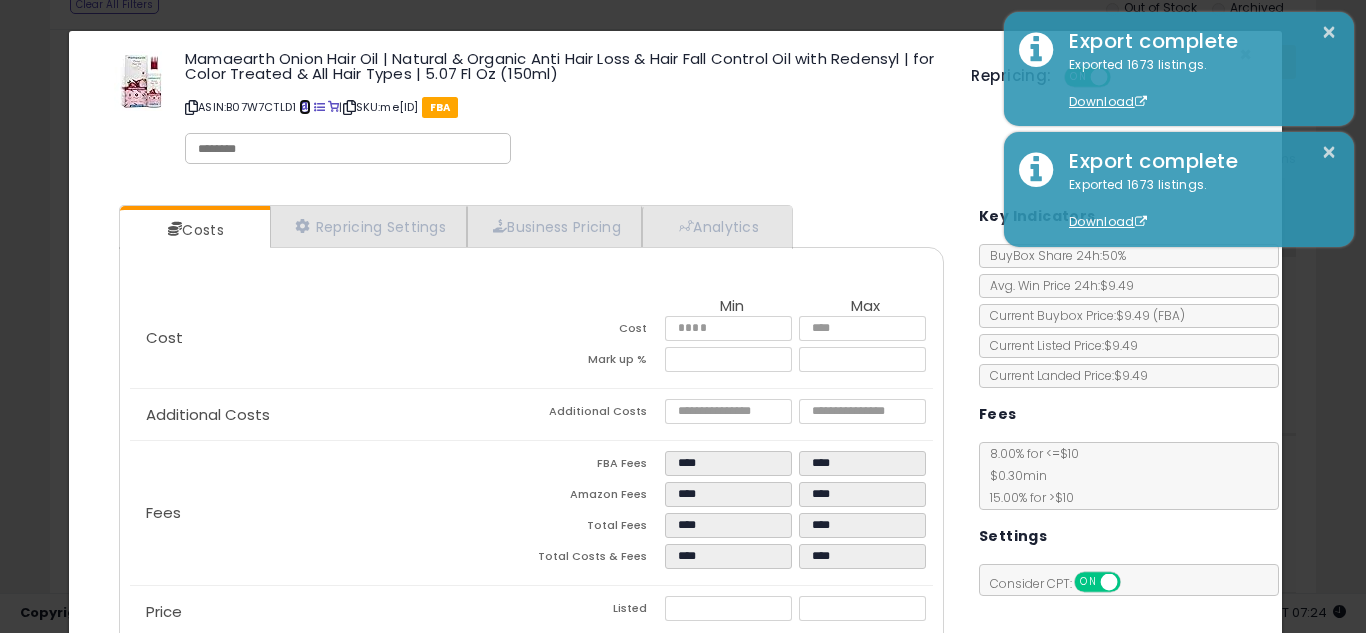 click at bounding box center [304, 107] 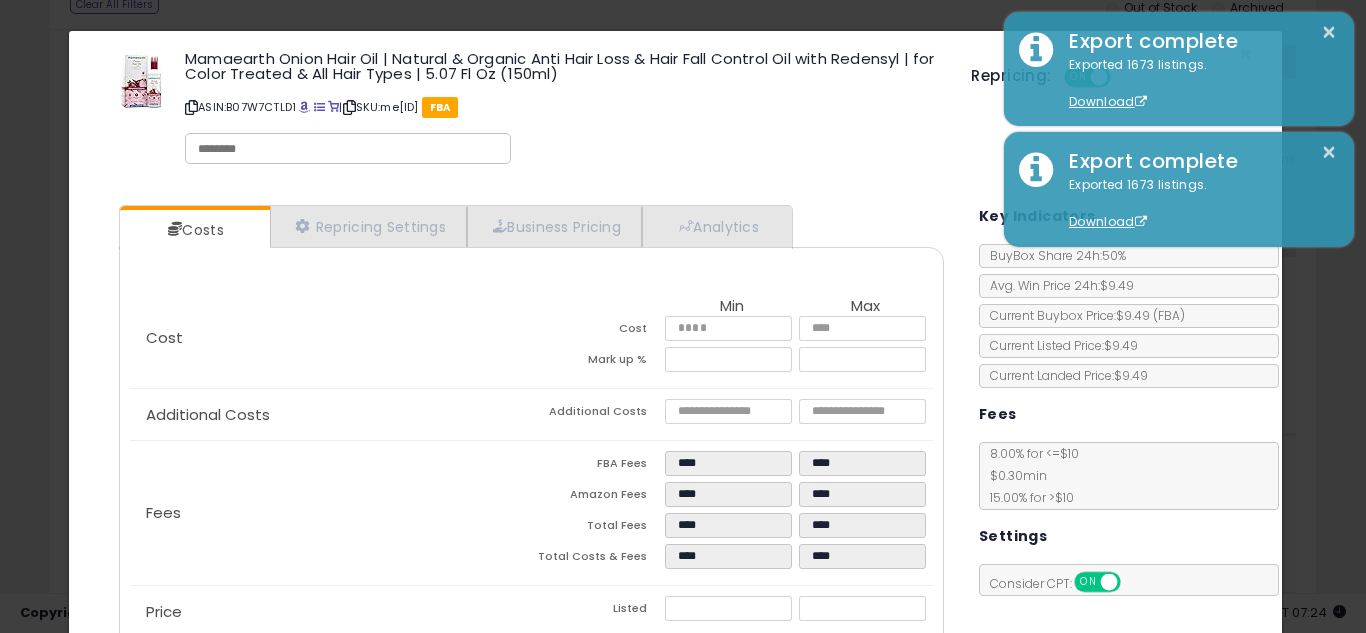 click on "Costs
Repricing Settings
Business Pricing
Analytics
Cost" at bounding box center (531, 475) 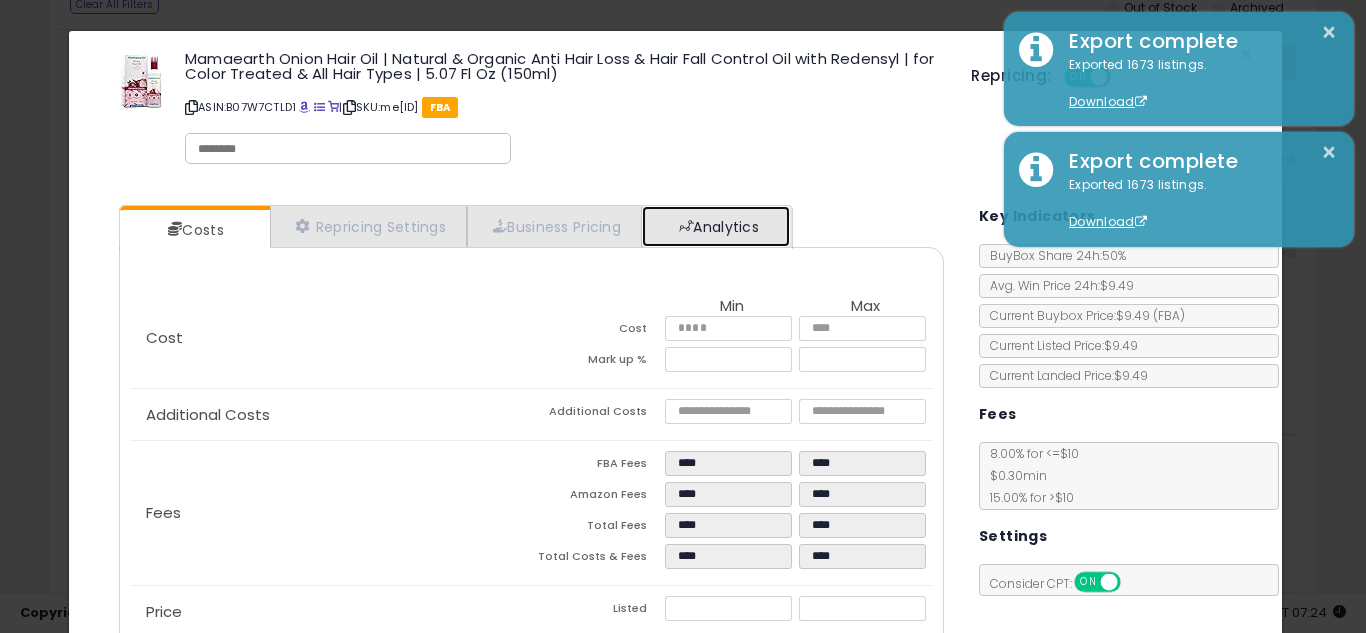 click on "Analytics" at bounding box center (716, 226) 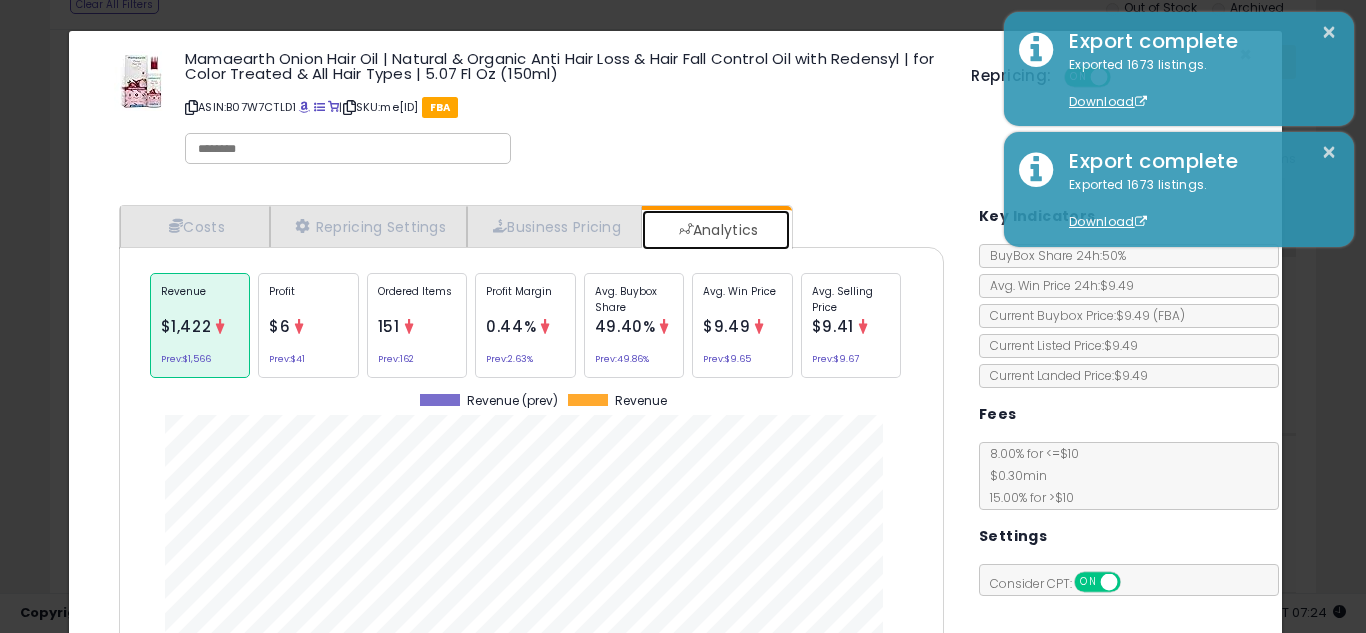 scroll, scrollTop: 999384, scrollLeft: 999145, axis: both 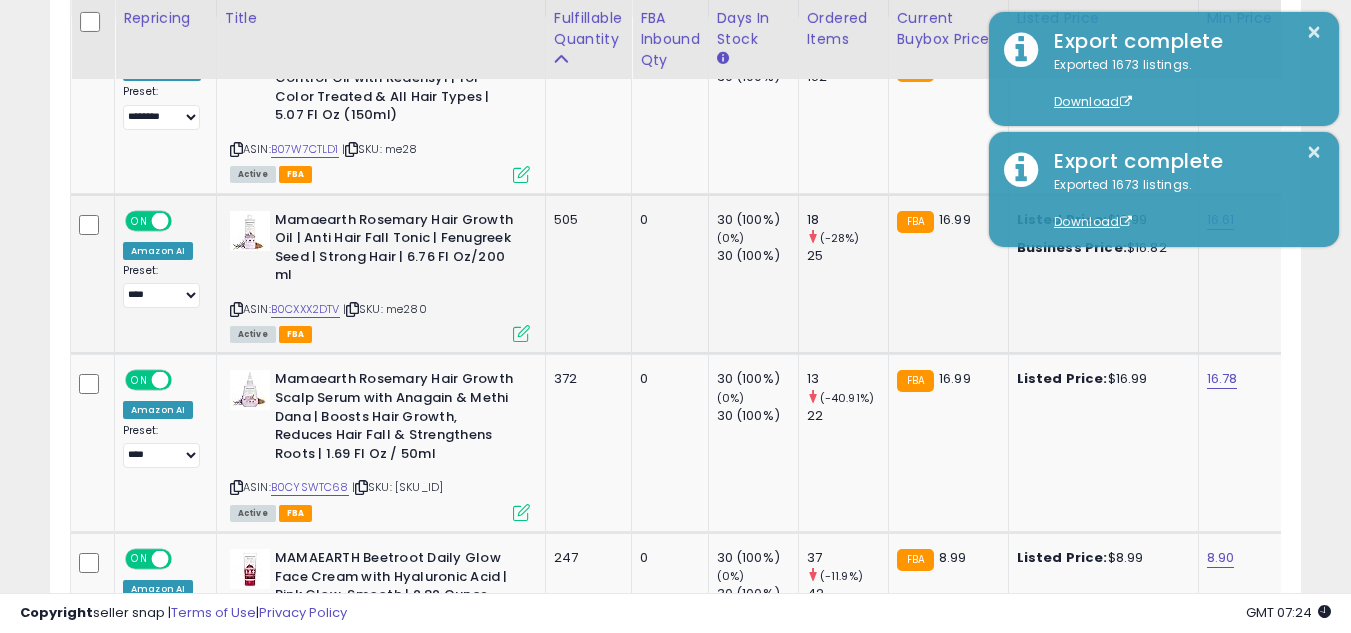 click at bounding box center (521, 333) 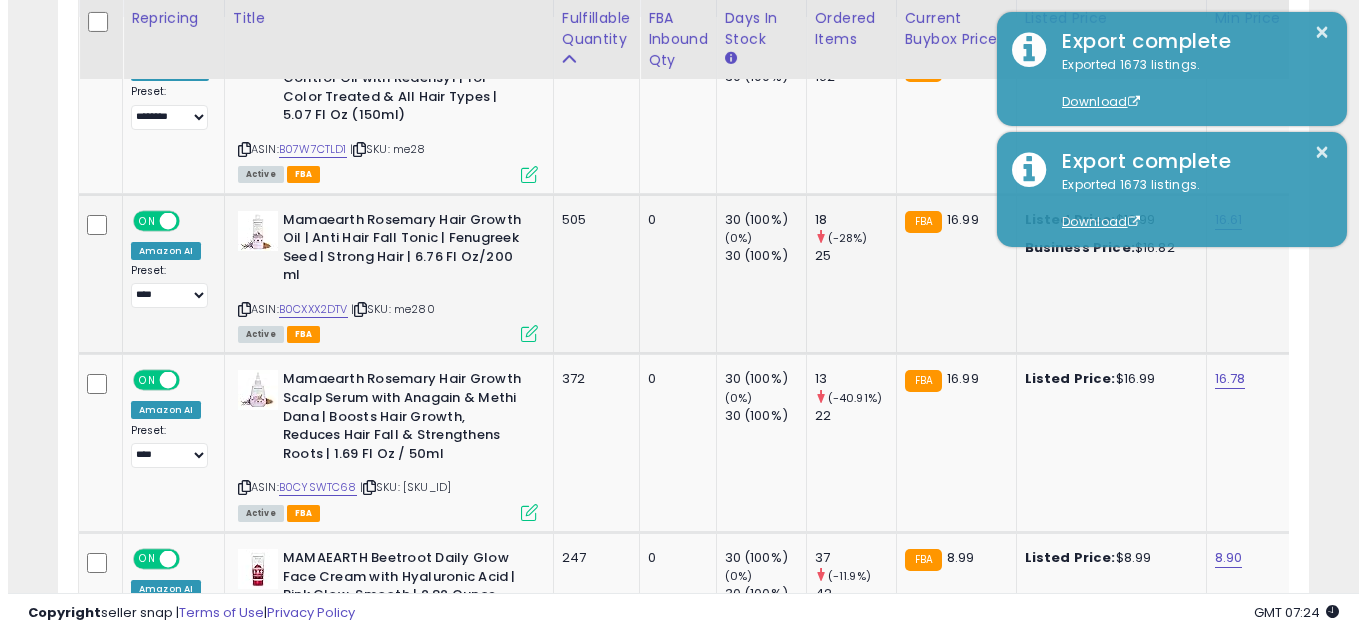 scroll, scrollTop: 999590, scrollLeft: 999267, axis: both 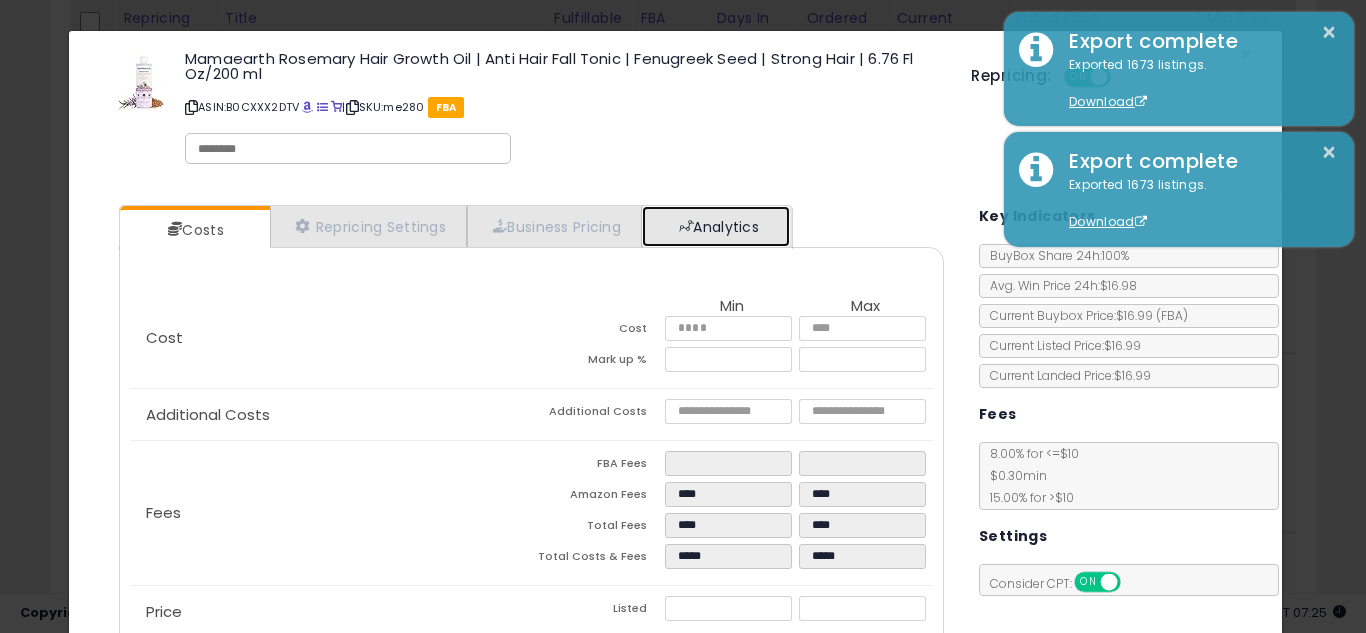 click on "Analytics" at bounding box center (716, 226) 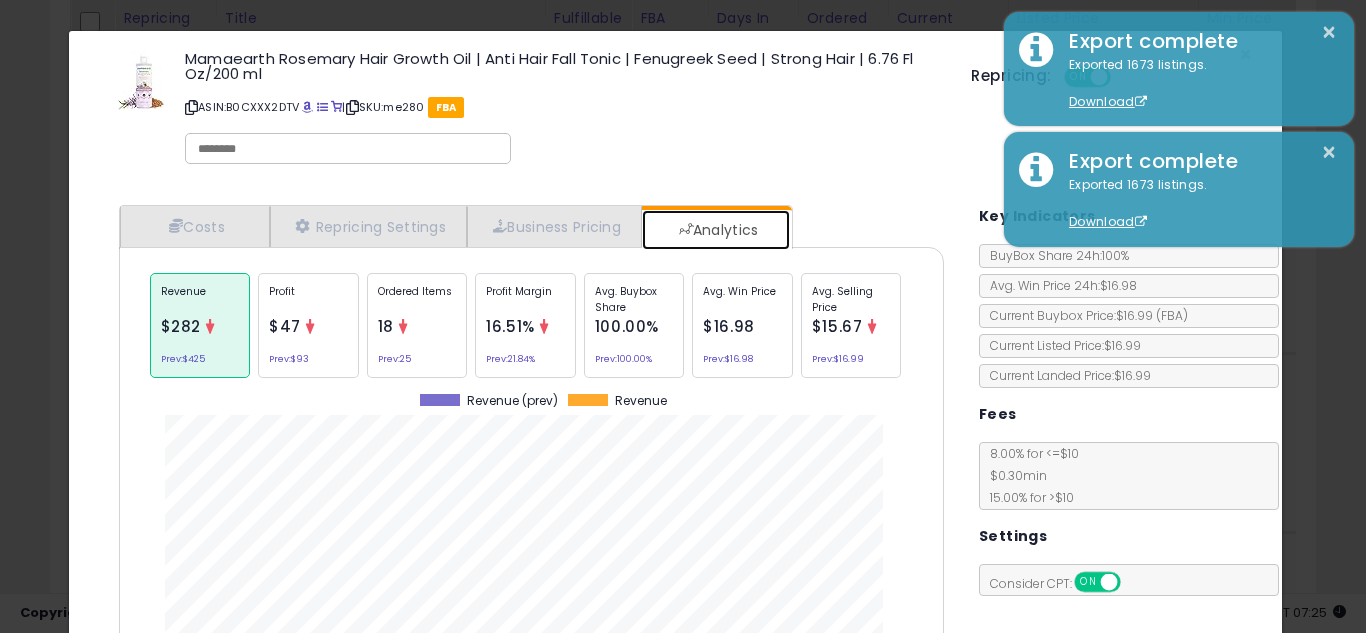 scroll, scrollTop: 999384, scrollLeft: 999145, axis: both 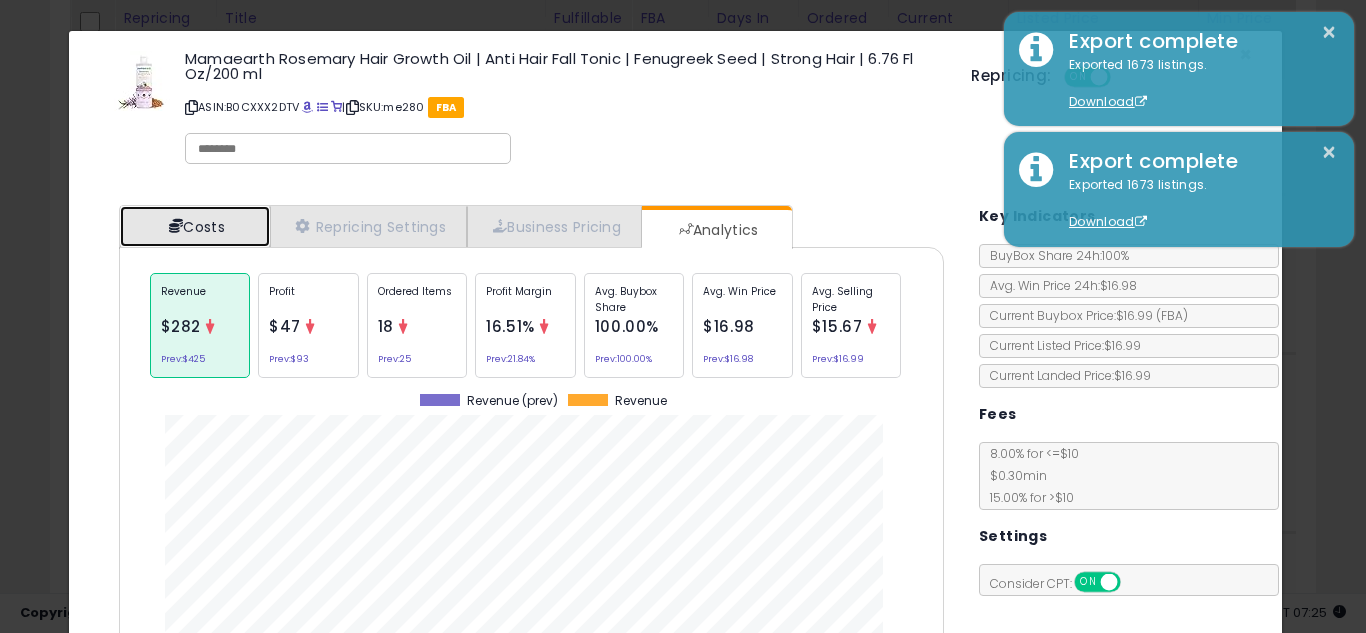 click on "Costs" at bounding box center (195, 226) 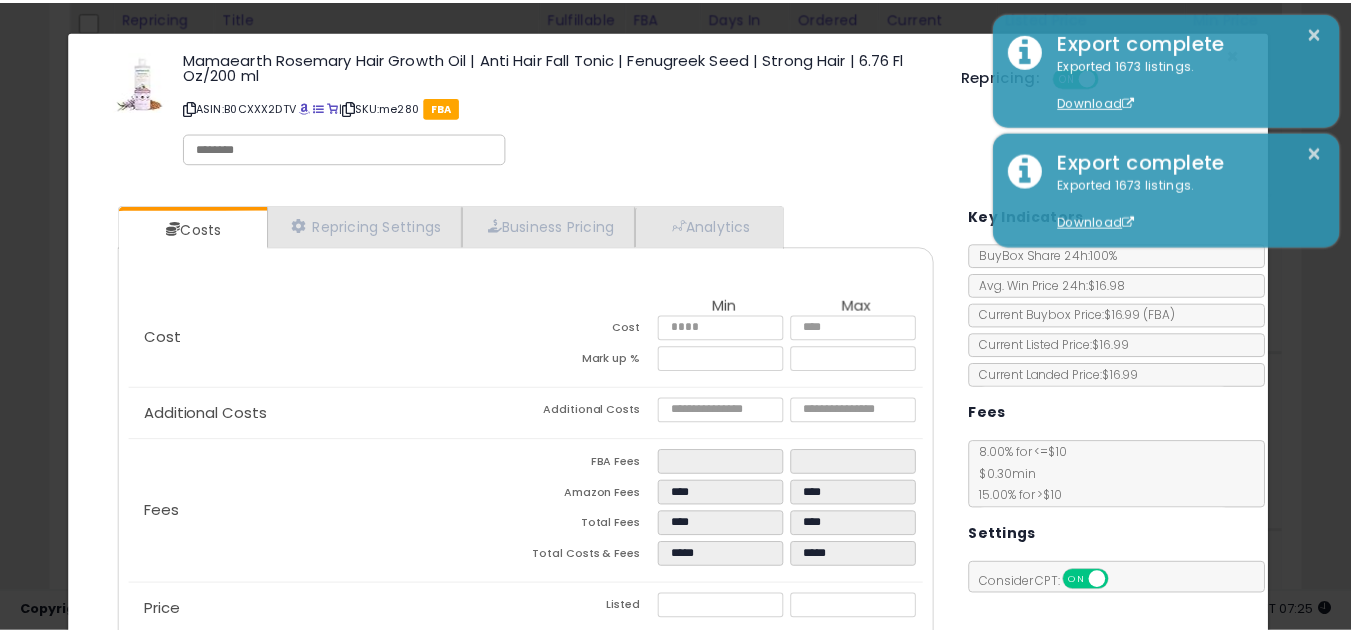 scroll, scrollTop: 193, scrollLeft: 0, axis: vertical 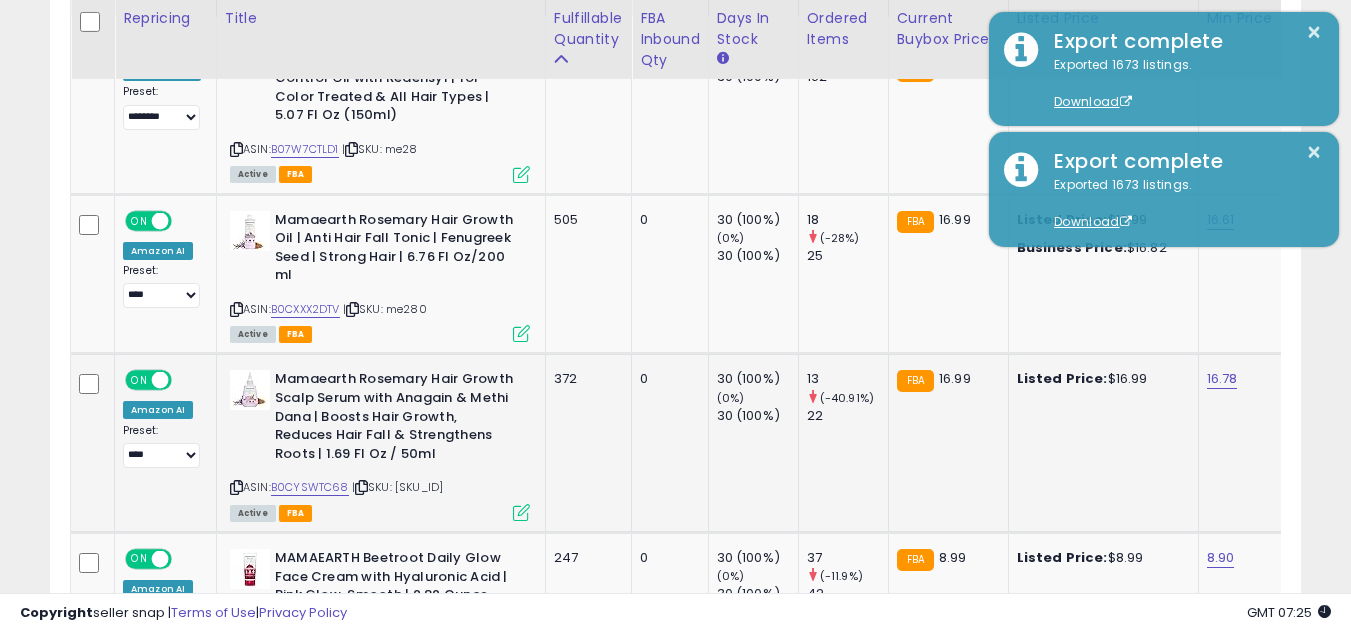 click at bounding box center (521, 512) 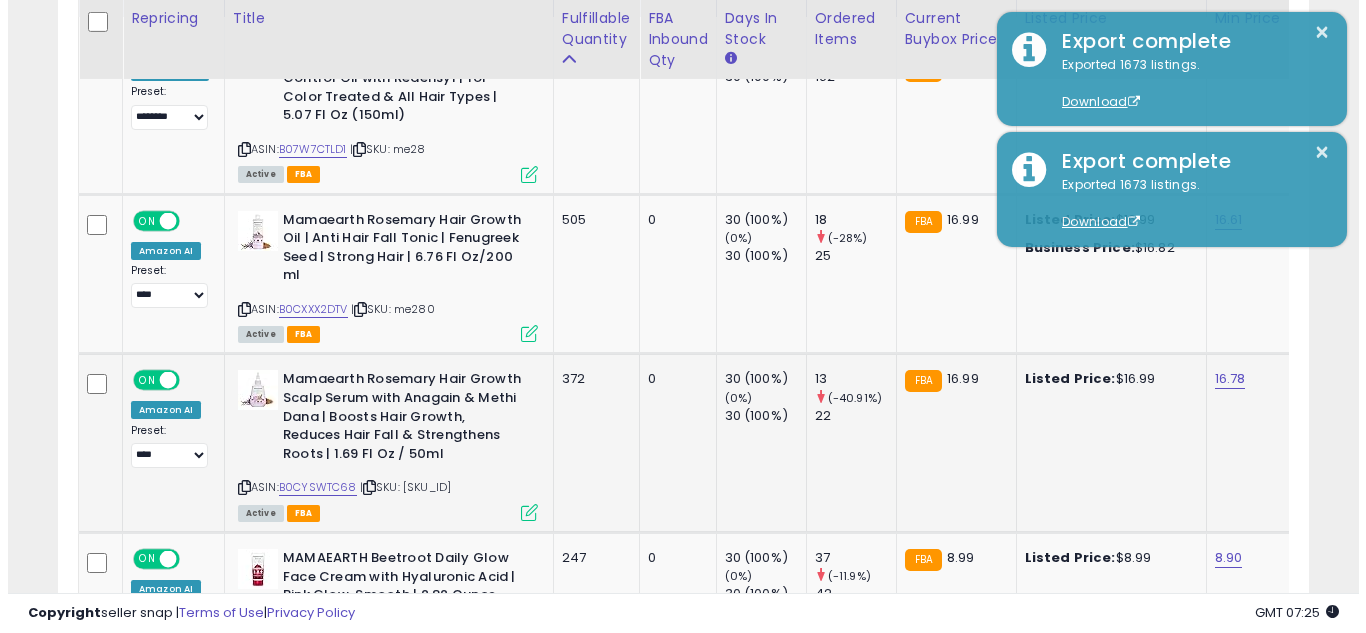 scroll, scrollTop: 999590, scrollLeft: 999267, axis: both 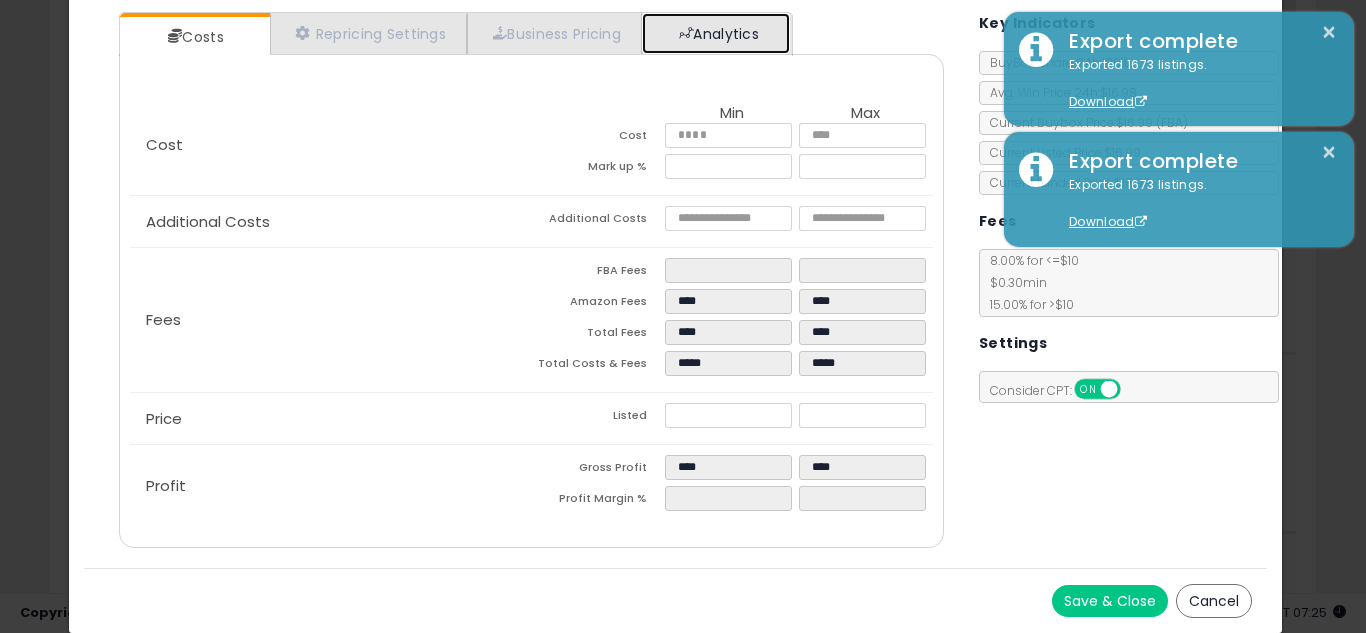 click on "Analytics" at bounding box center [716, 33] 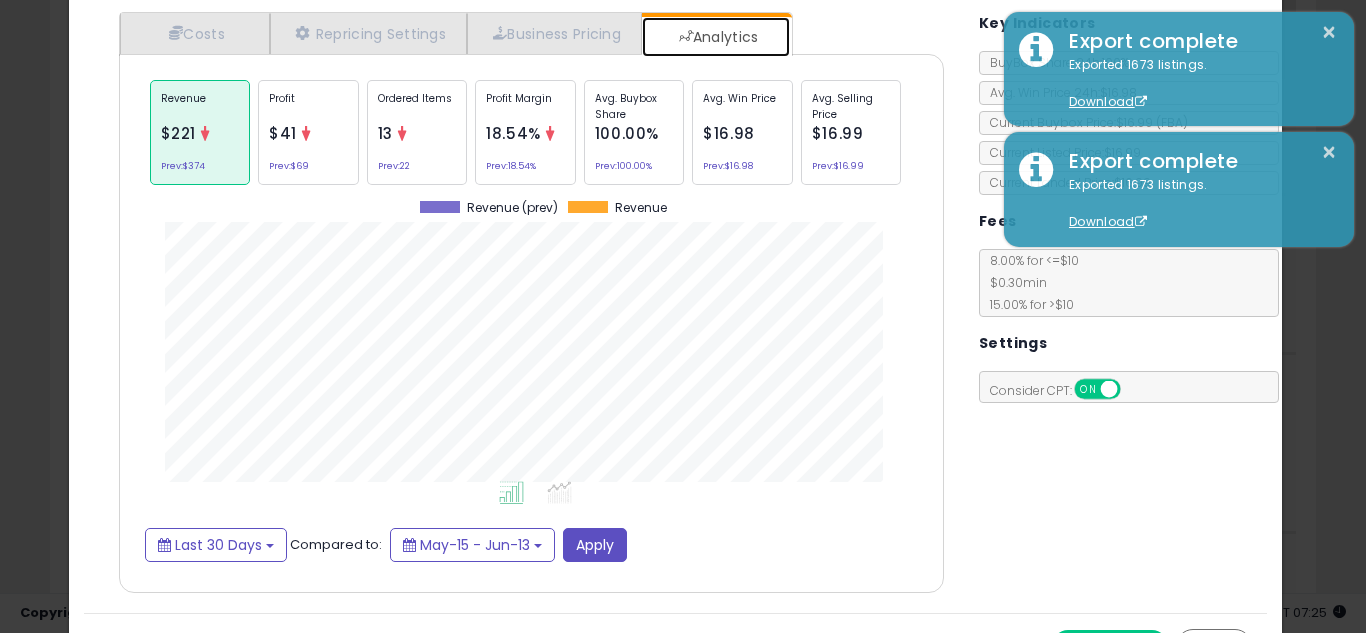 scroll, scrollTop: 999384, scrollLeft: 999145, axis: both 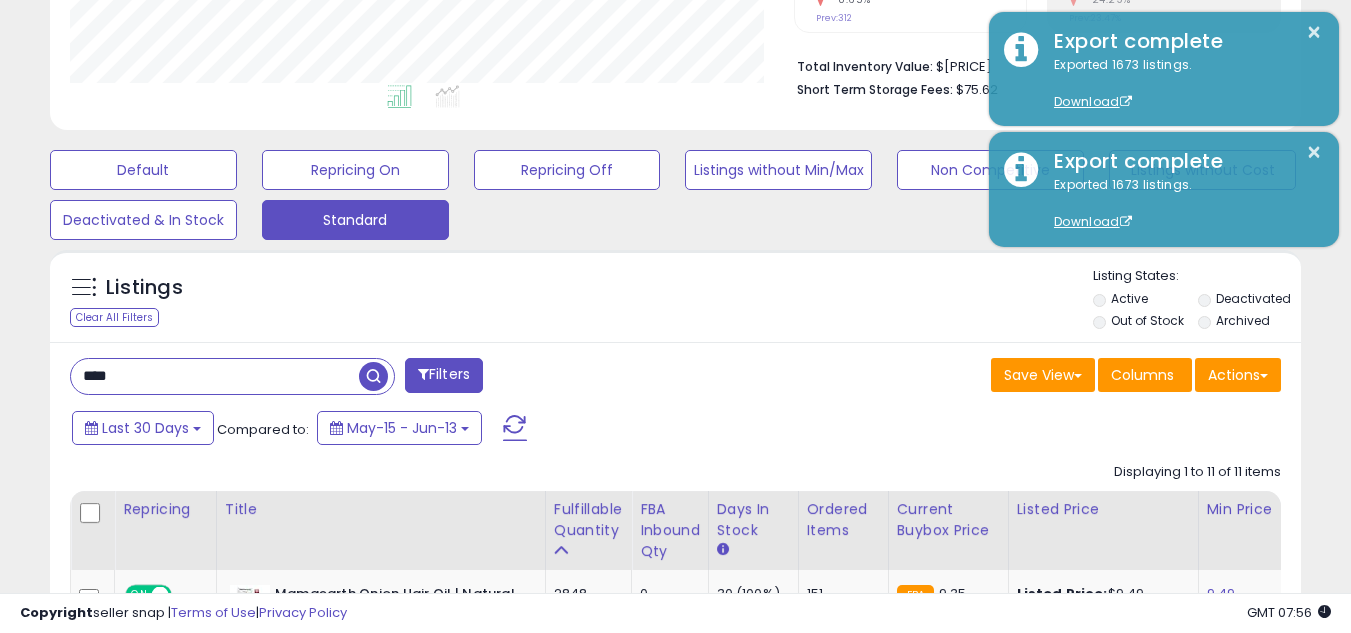click on "****" at bounding box center (215, 376) 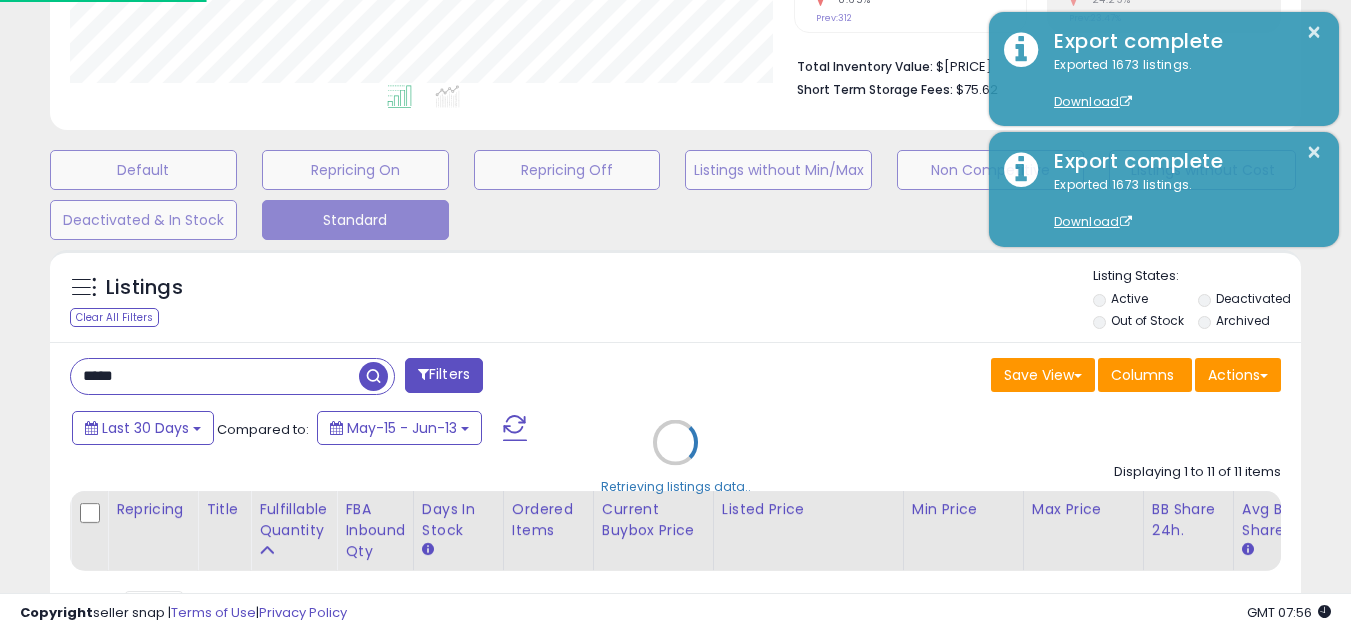 scroll, scrollTop: 999590, scrollLeft: 999267, axis: both 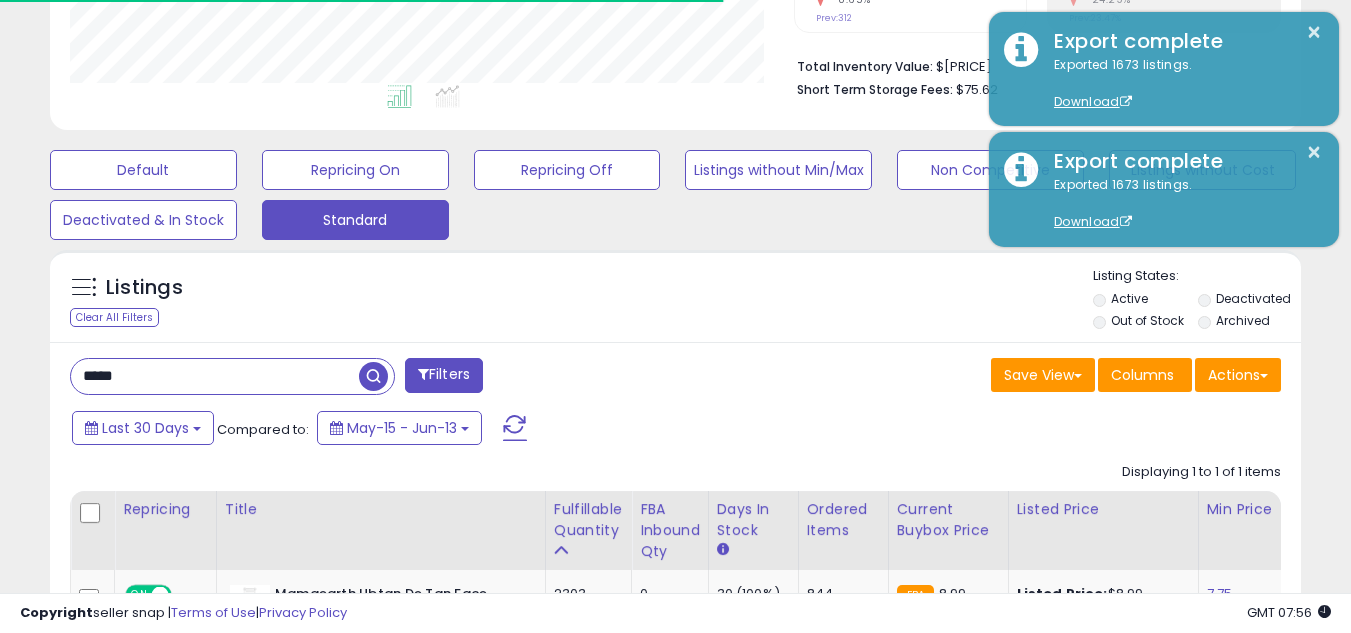 click on "*****
Filters
Save View
Save As New View
Update Current View" at bounding box center [675, 585] 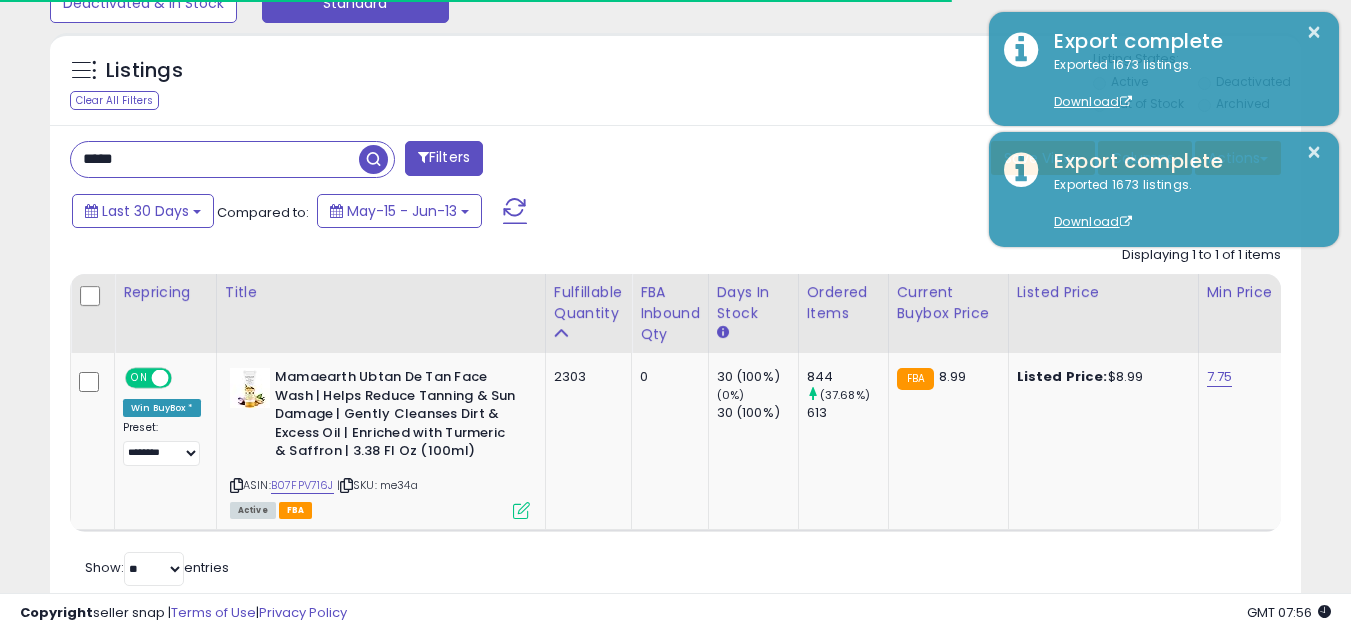 scroll, scrollTop: 720, scrollLeft: 0, axis: vertical 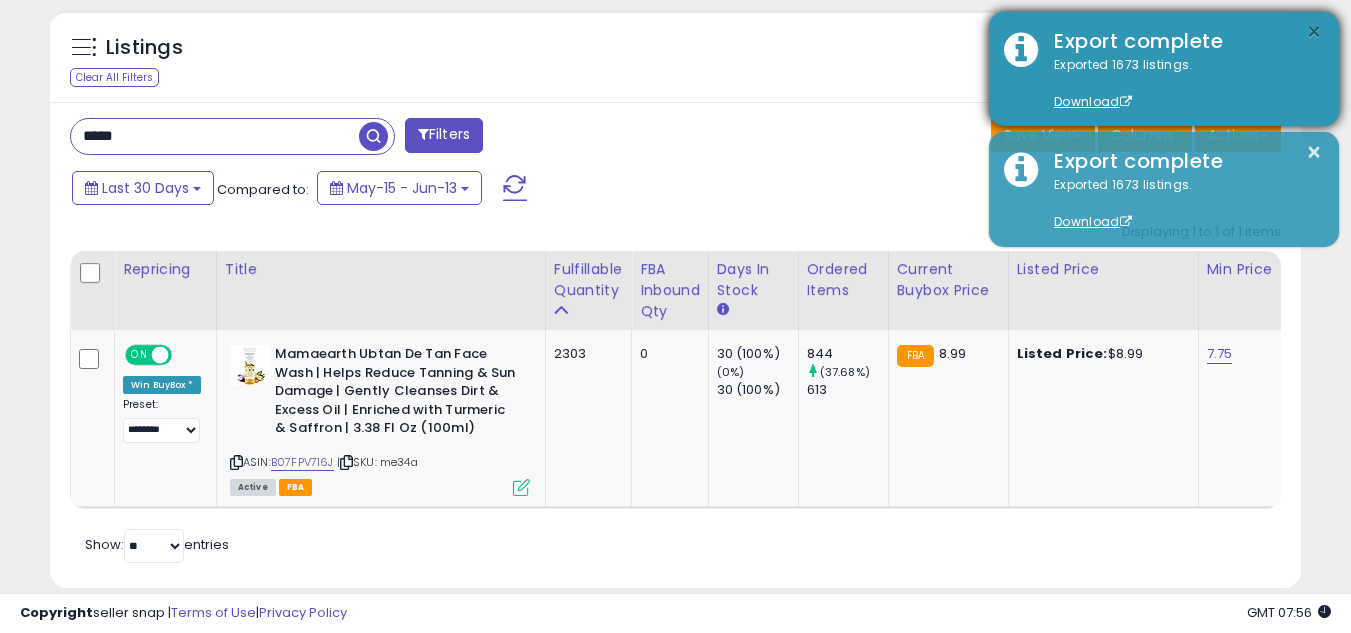 click on "×" at bounding box center [1314, 32] 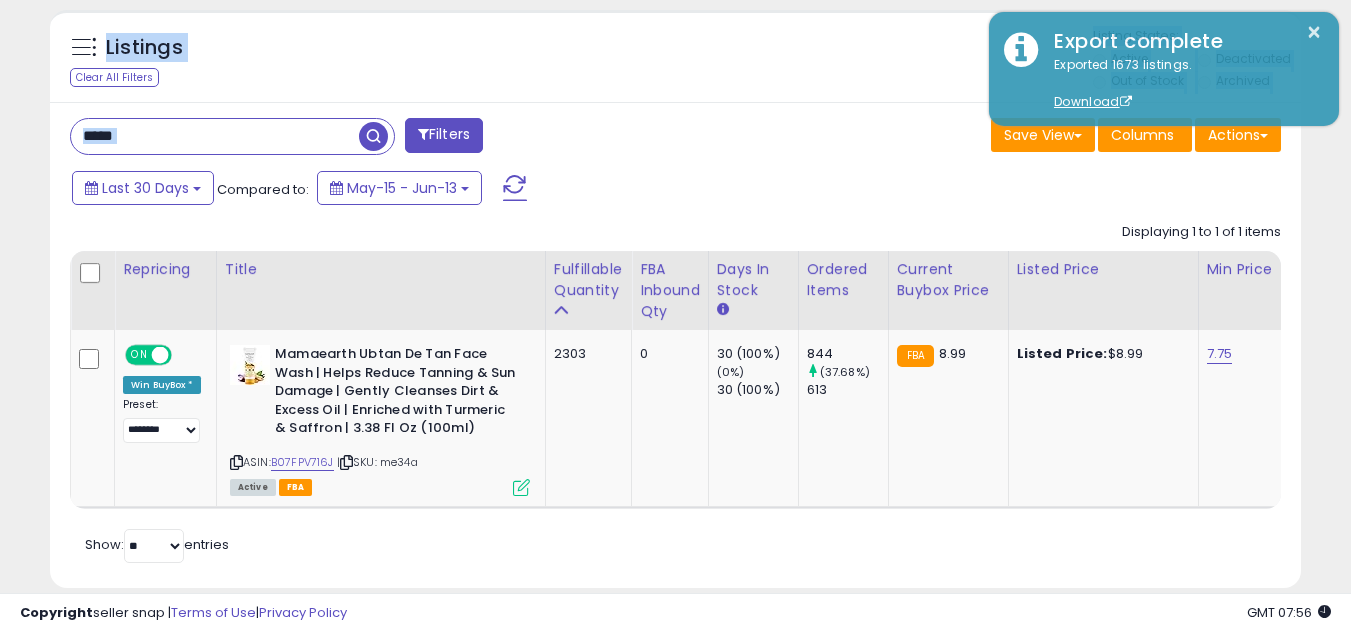drag, startPoint x: 1310, startPoint y: 155, endPoint x: 1312, endPoint y: -36, distance: 191.01047 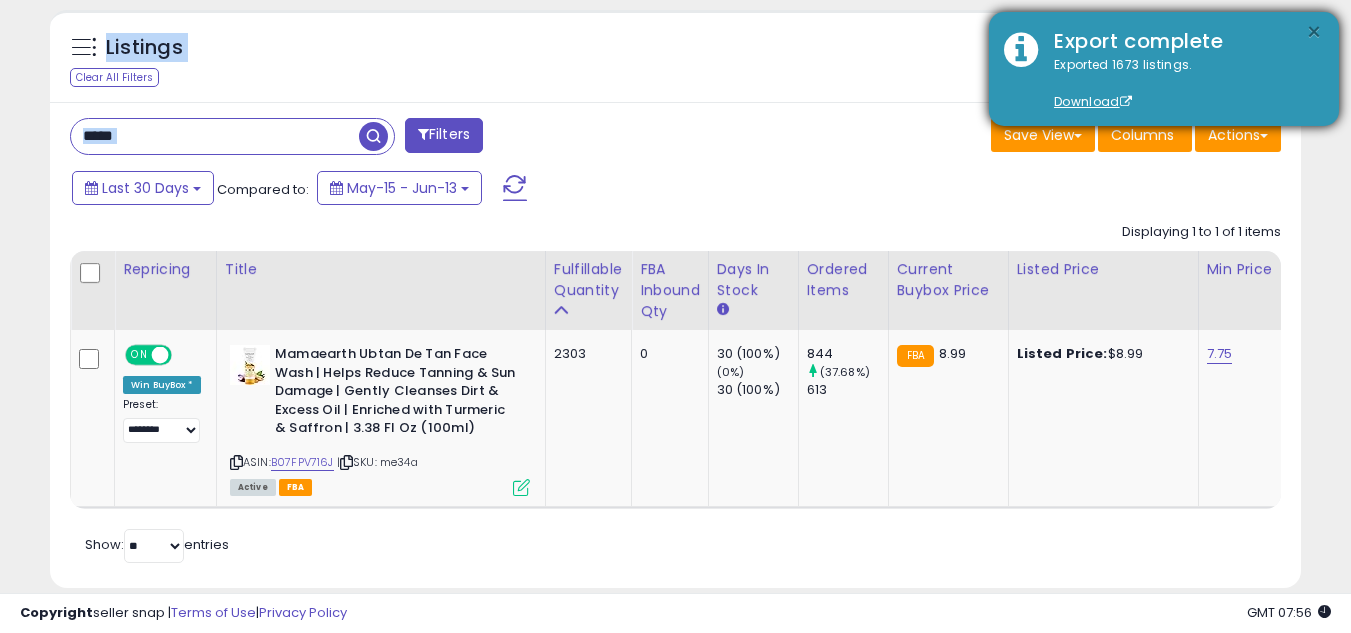 click on "×" at bounding box center (1314, 32) 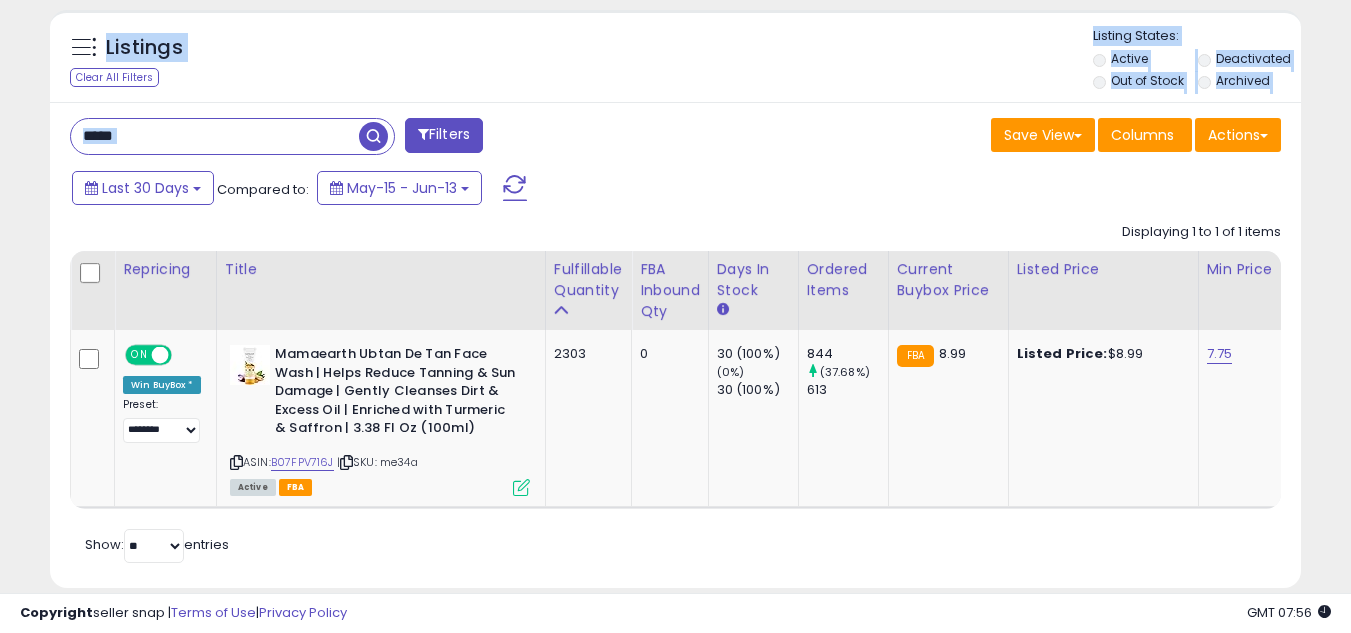 click on "*****" at bounding box center (215, 136) 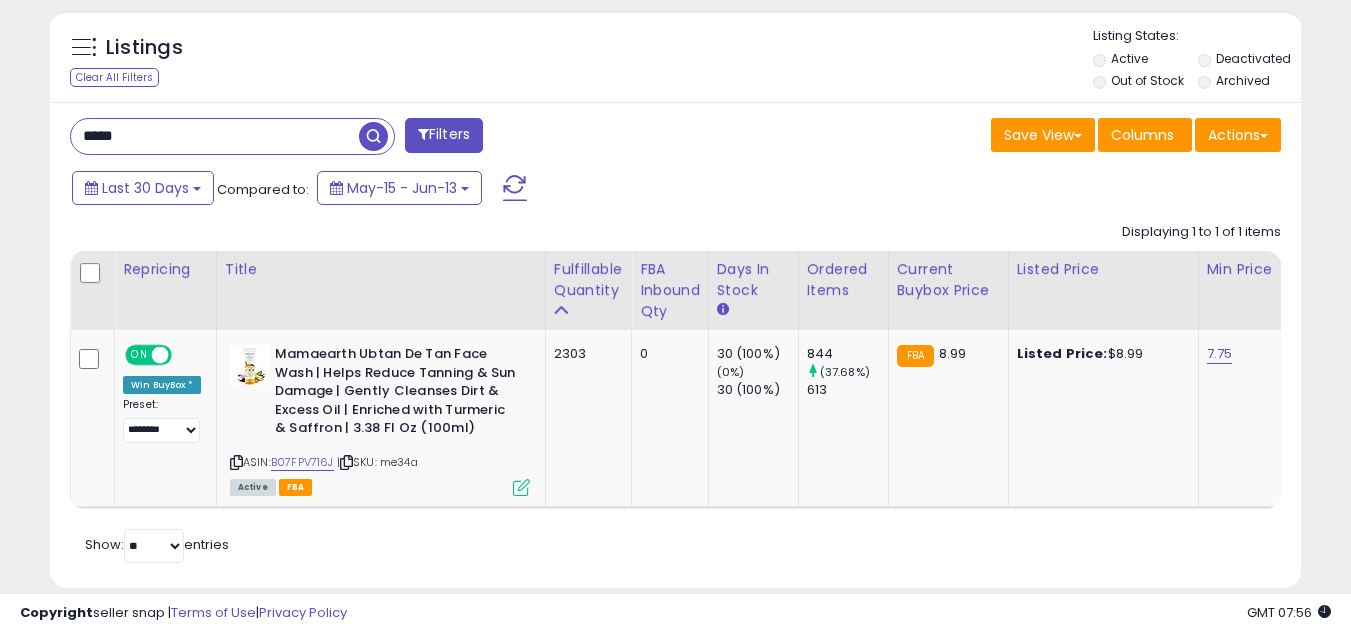 click on "*****" at bounding box center (215, 136) 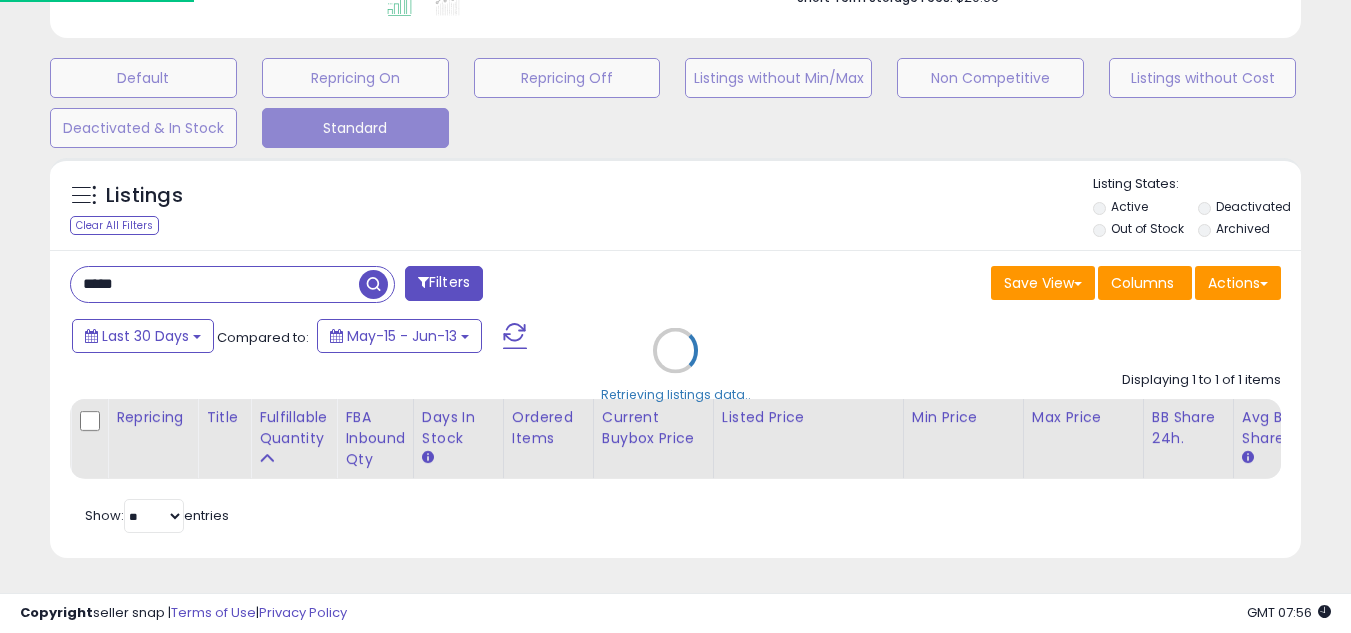 scroll, scrollTop: 999590, scrollLeft: 999267, axis: both 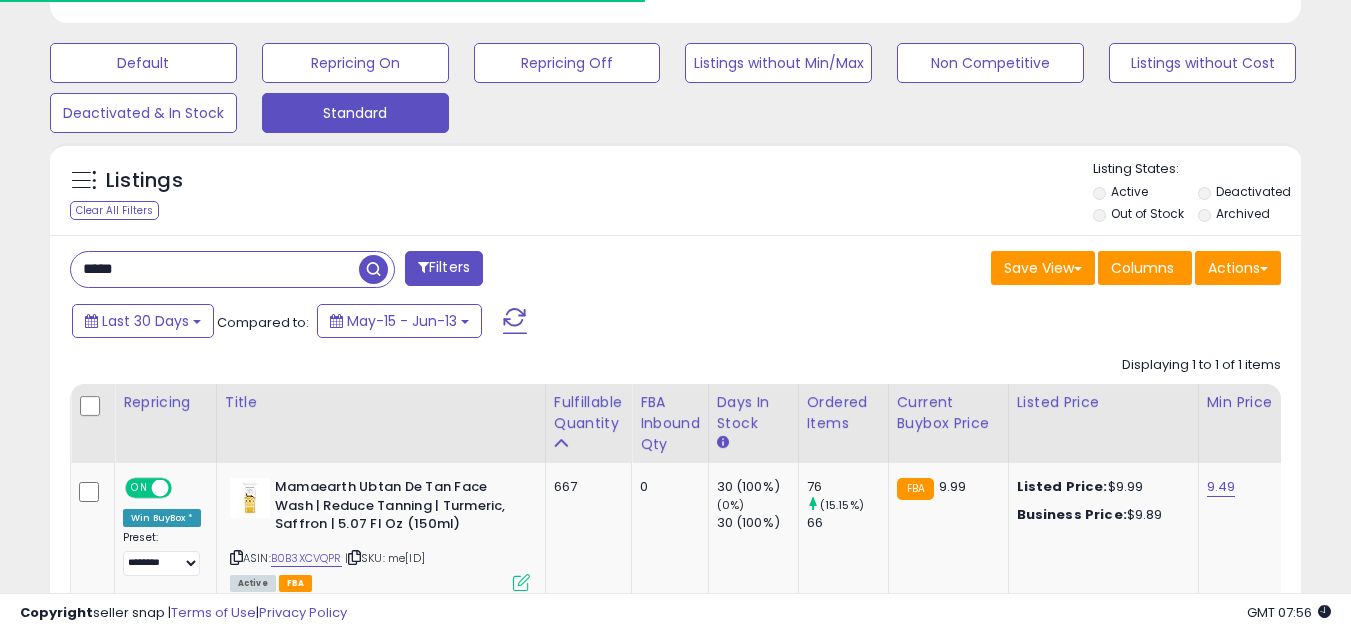 click on "Listings
Clear All Filters" at bounding box center [675, 189] 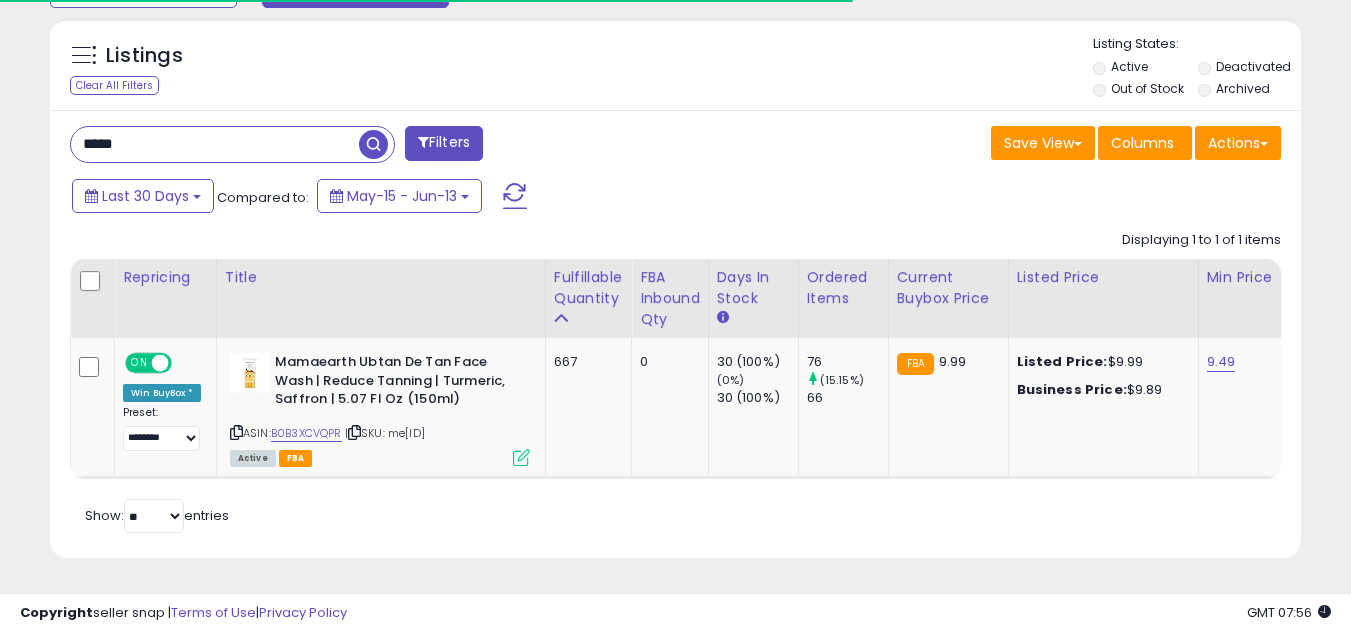 scroll, scrollTop: 783, scrollLeft: 0, axis: vertical 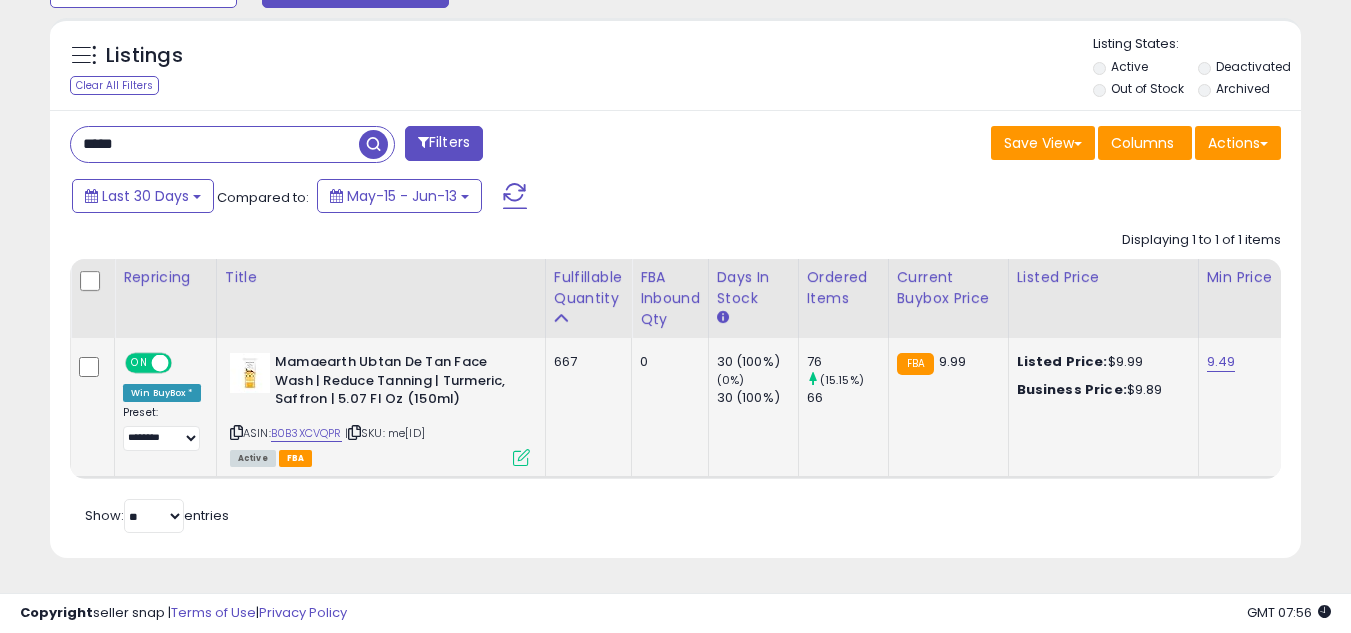 click at bounding box center [521, 457] 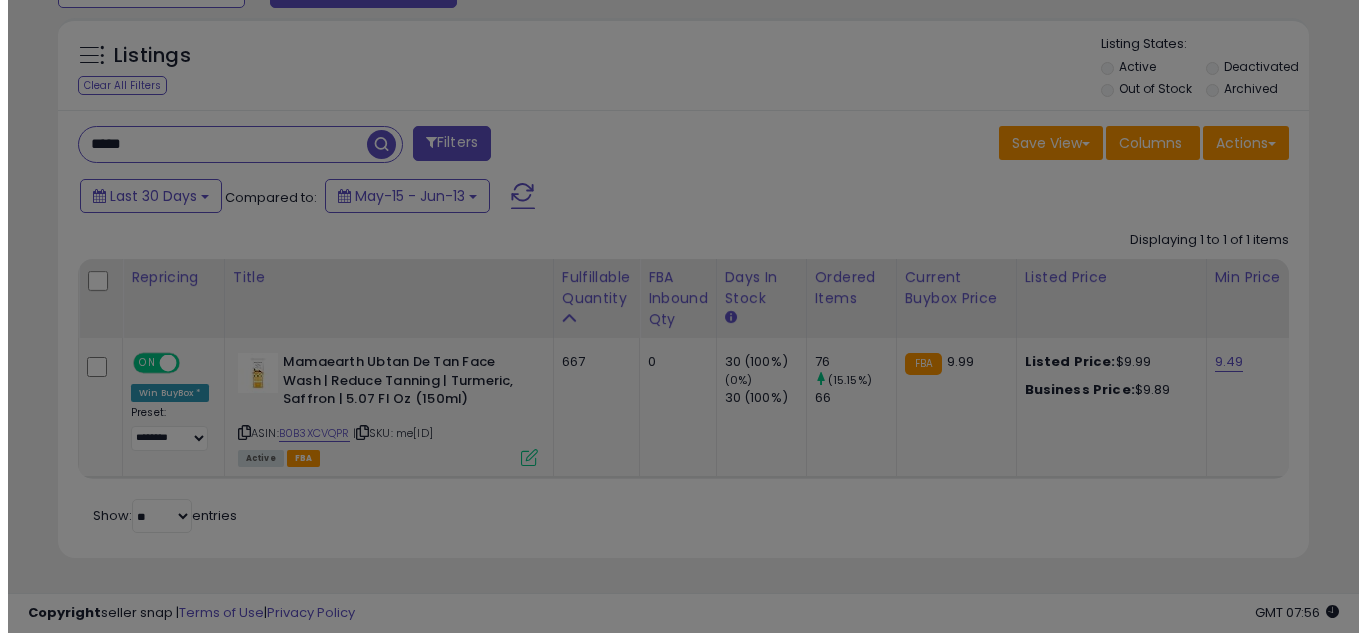 scroll, scrollTop: 999590, scrollLeft: 999267, axis: both 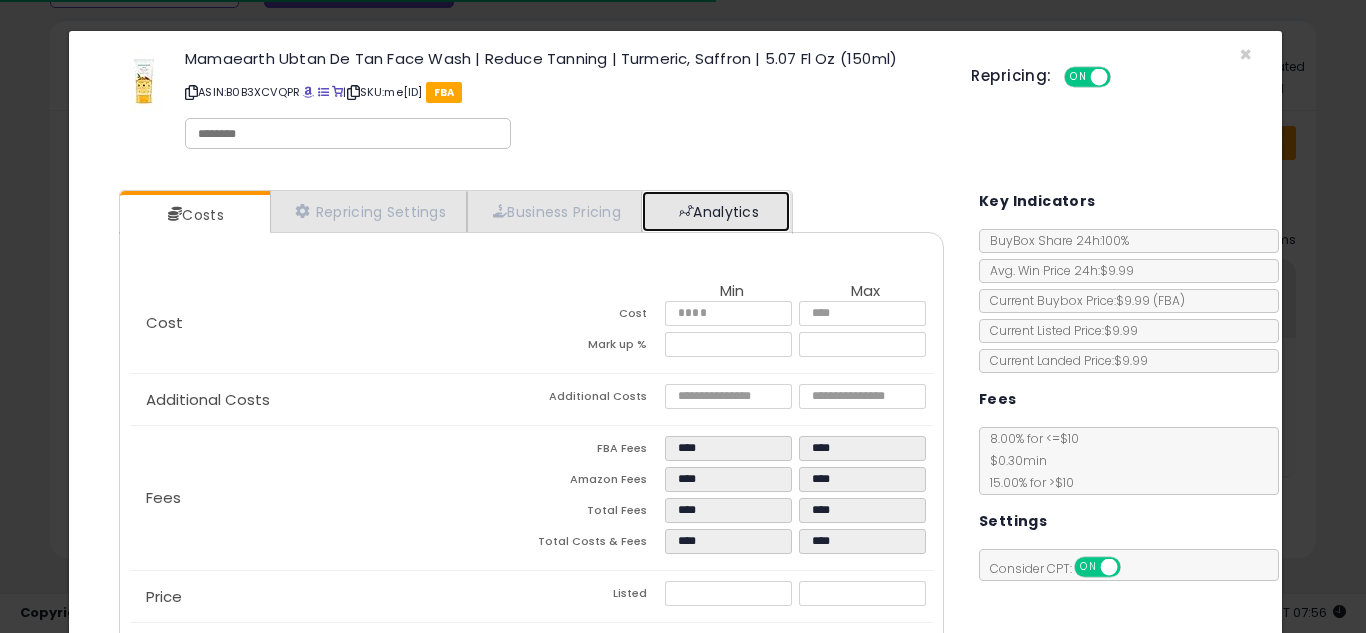 click on "Analytics" at bounding box center [716, 211] 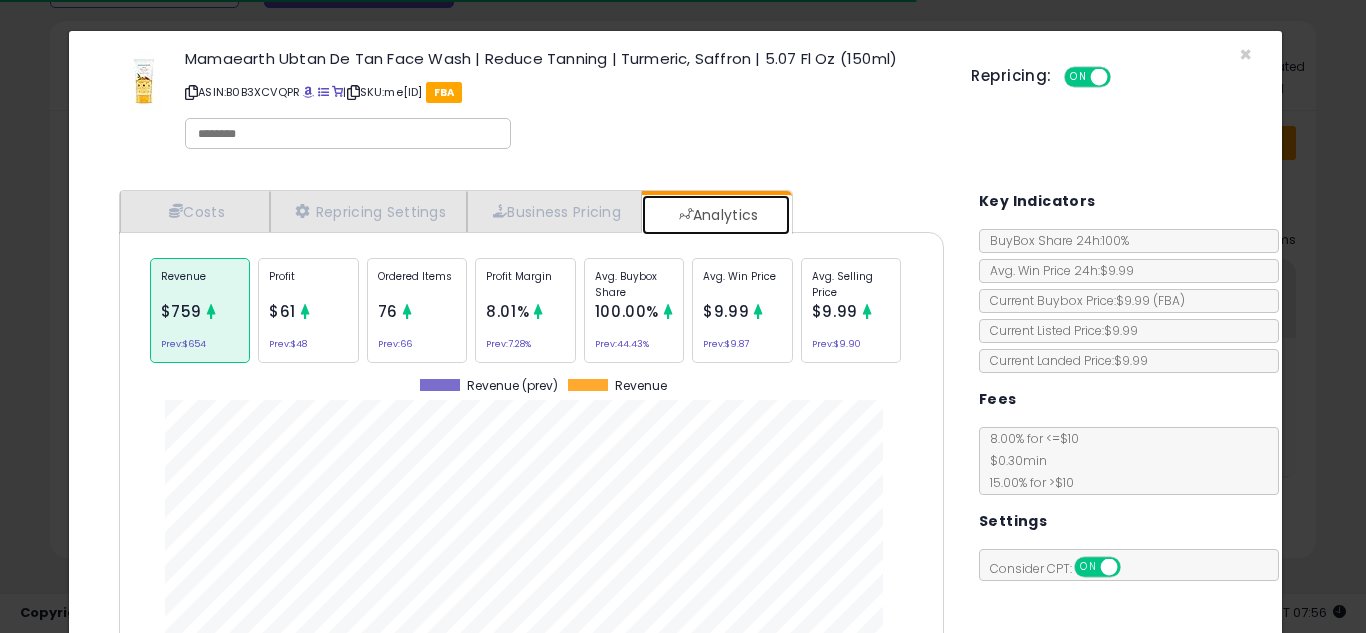 scroll, scrollTop: 999384, scrollLeft: 999145, axis: both 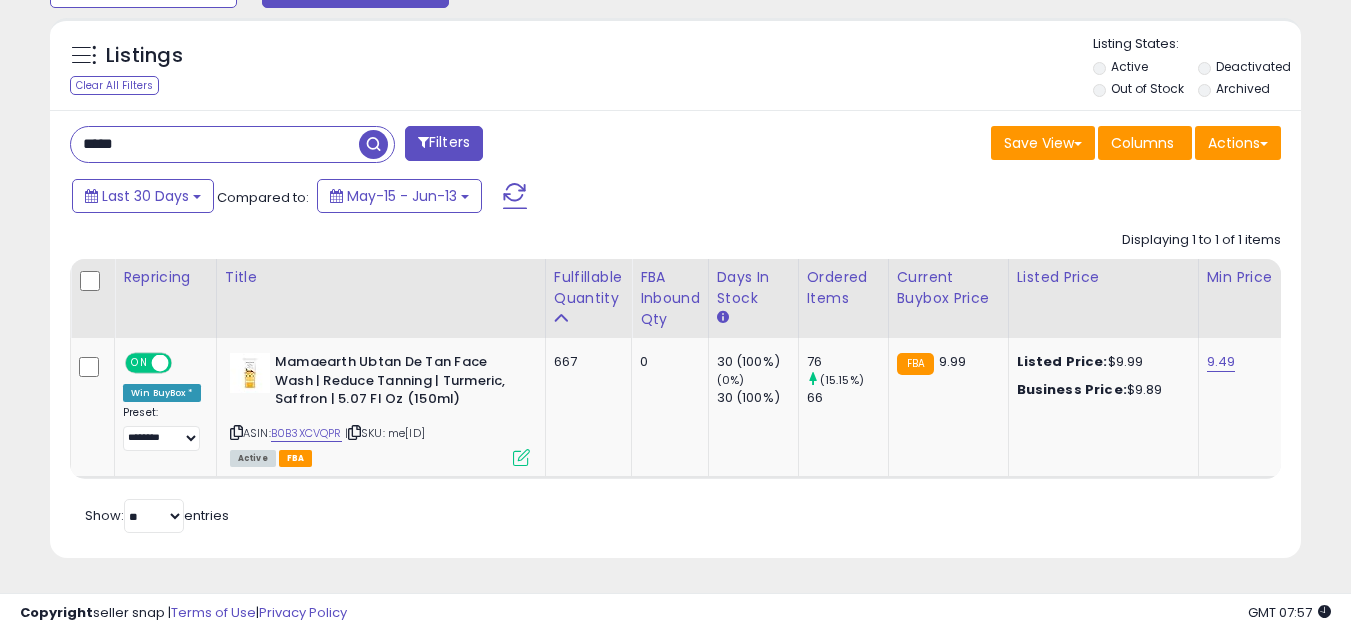 click on "*****" at bounding box center [215, 144] 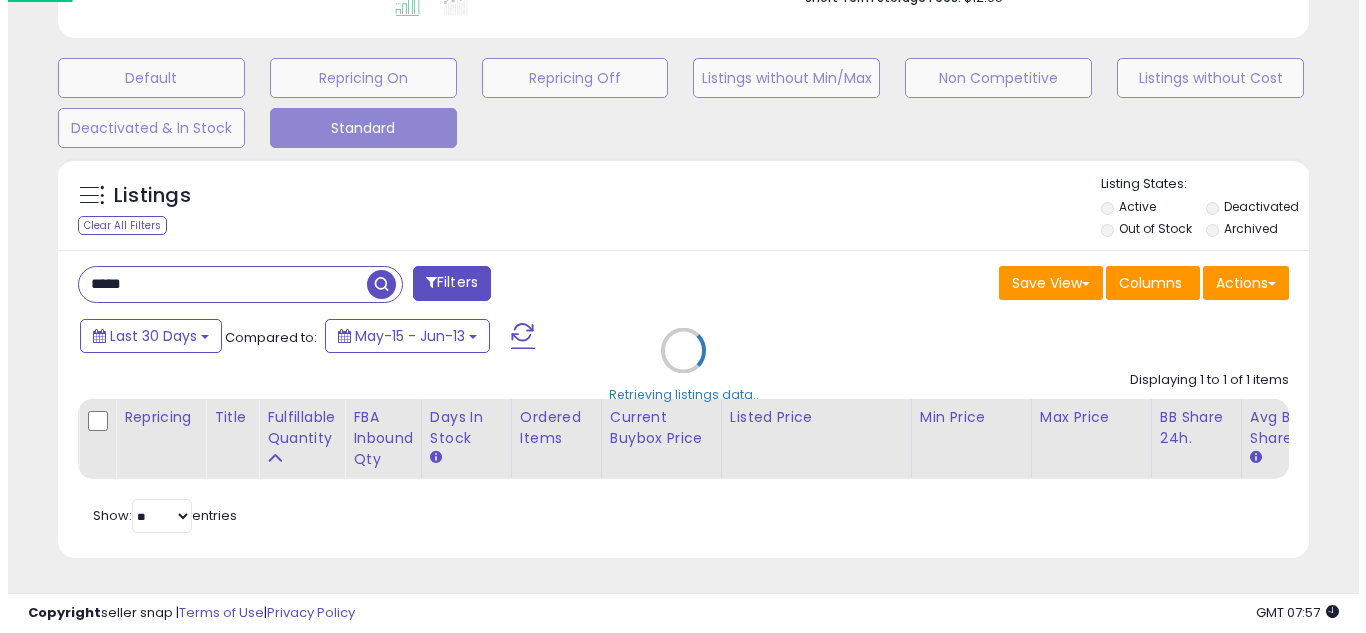 scroll, scrollTop: 587, scrollLeft: 0, axis: vertical 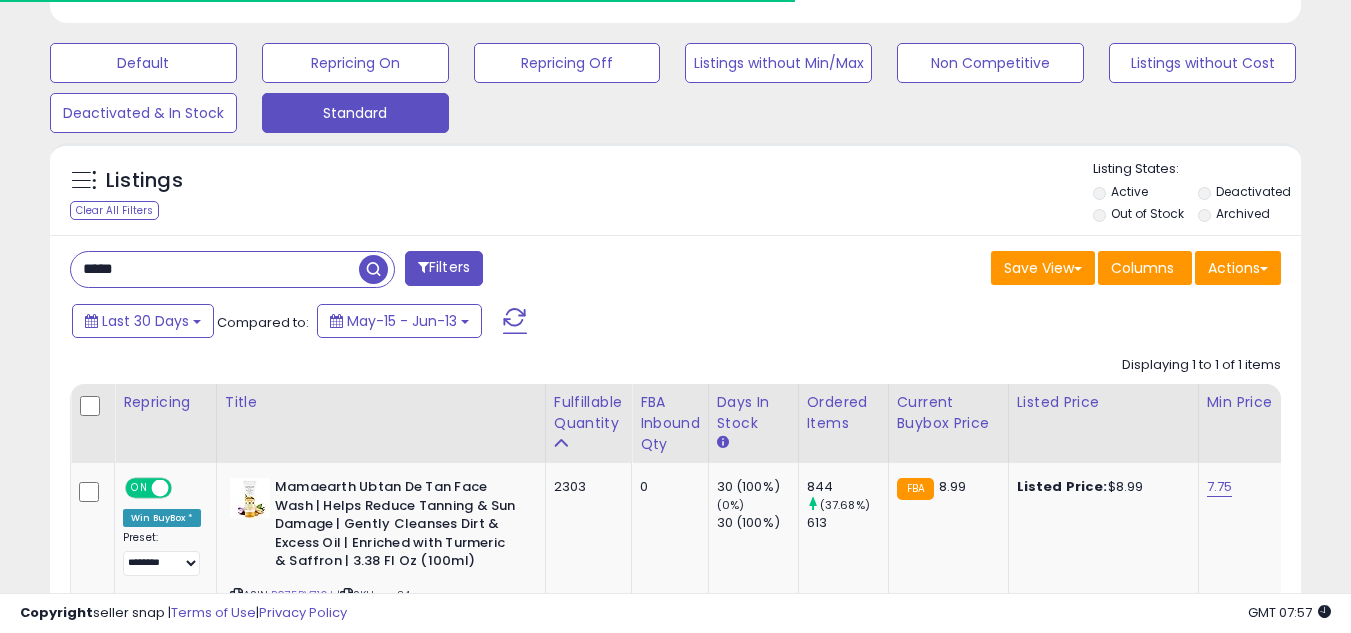 click on "*****
Filters
Save View
Save As New View
Update Current View" at bounding box center [675, 478] 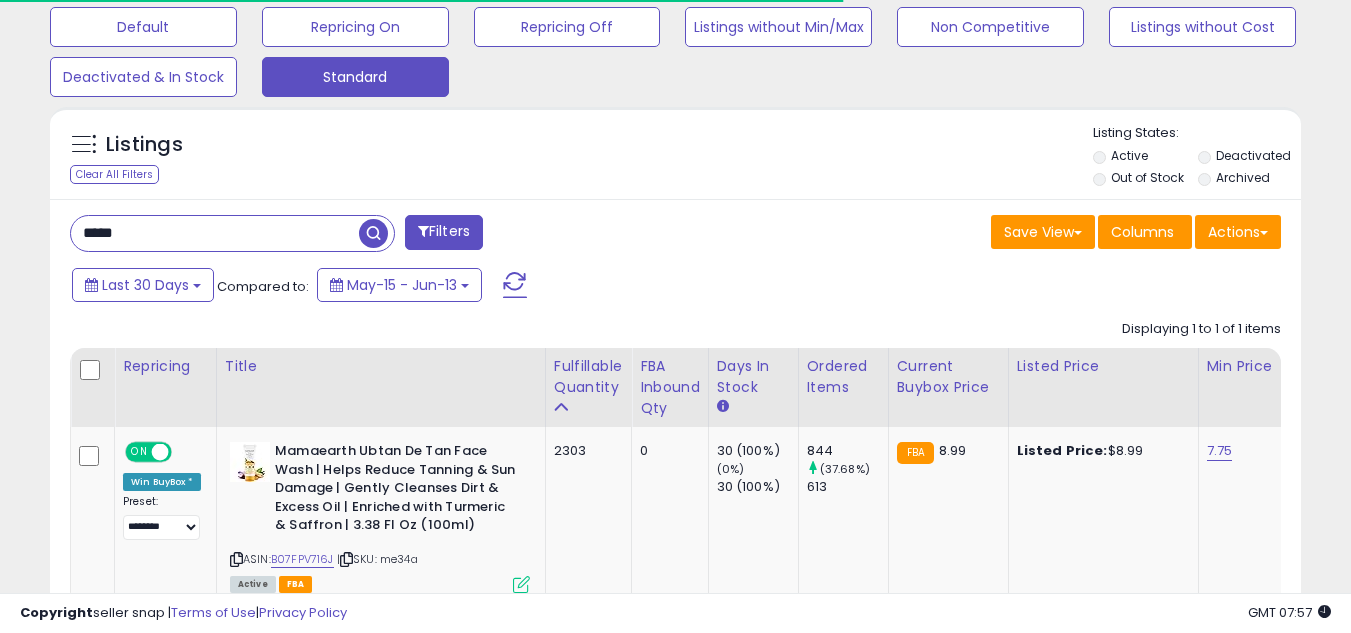 scroll 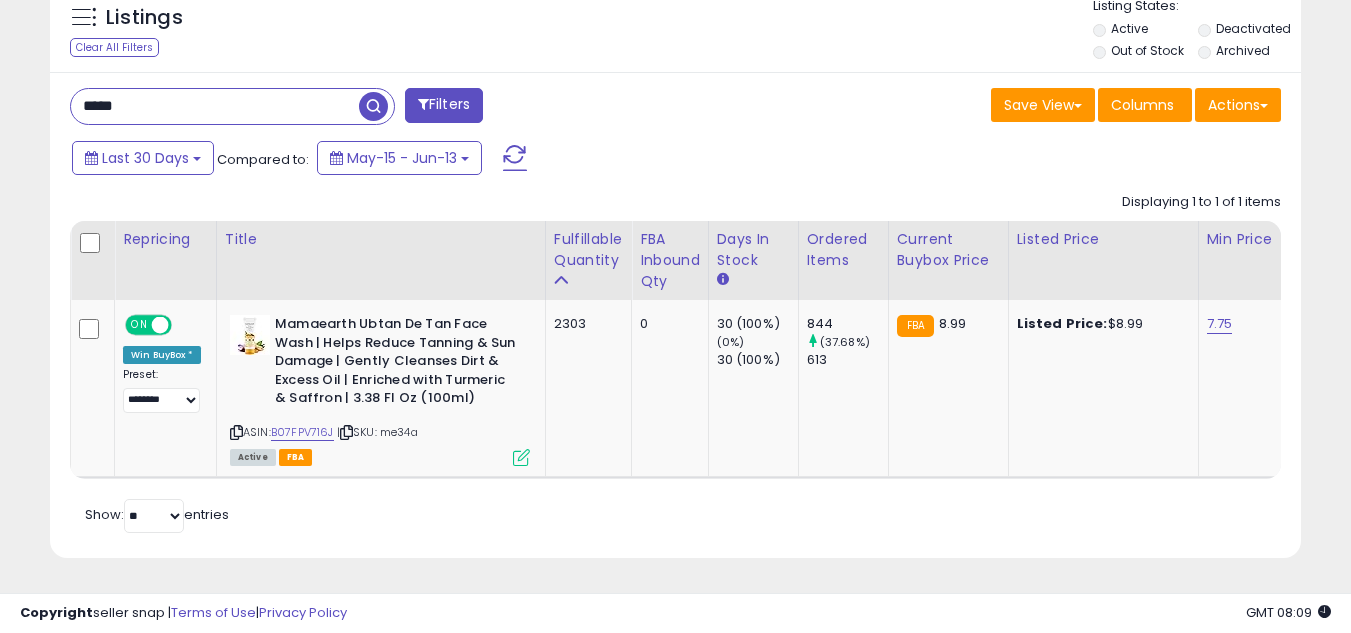 click on "*****" at bounding box center [215, 106] 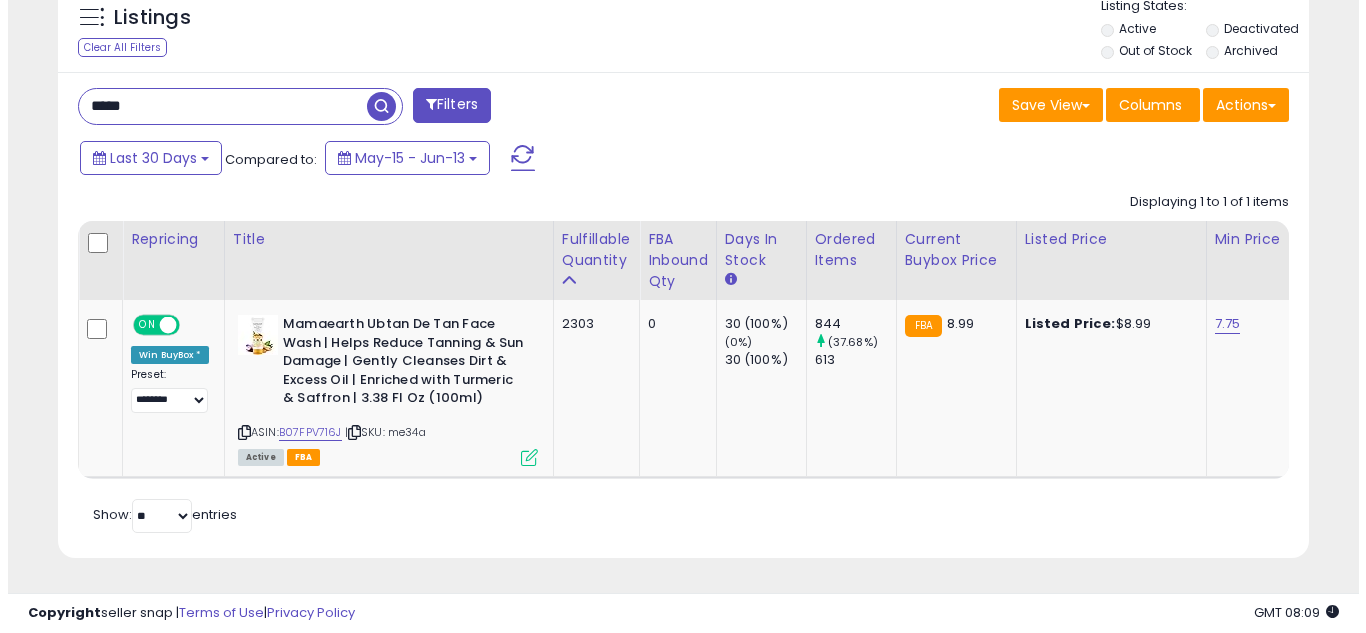 scroll, scrollTop: 587, scrollLeft: 0, axis: vertical 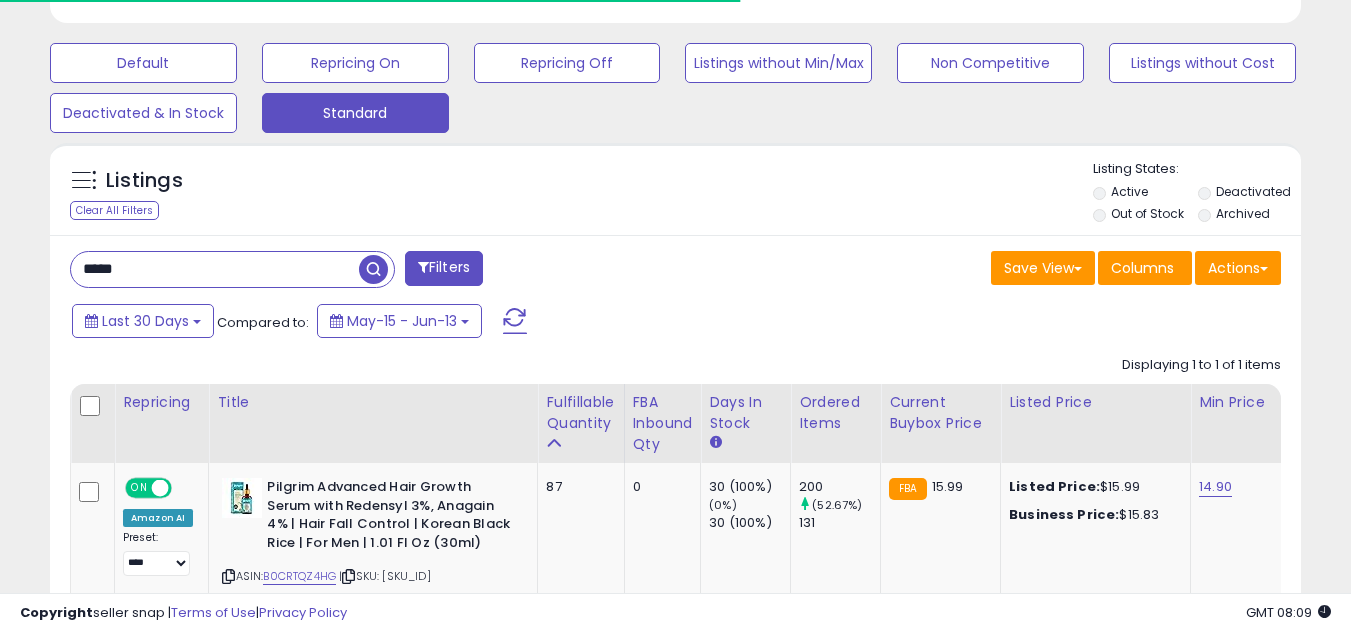 click on "*****
Filters
Save View
Save As New View
Update Current View" at bounding box center [675, 468] 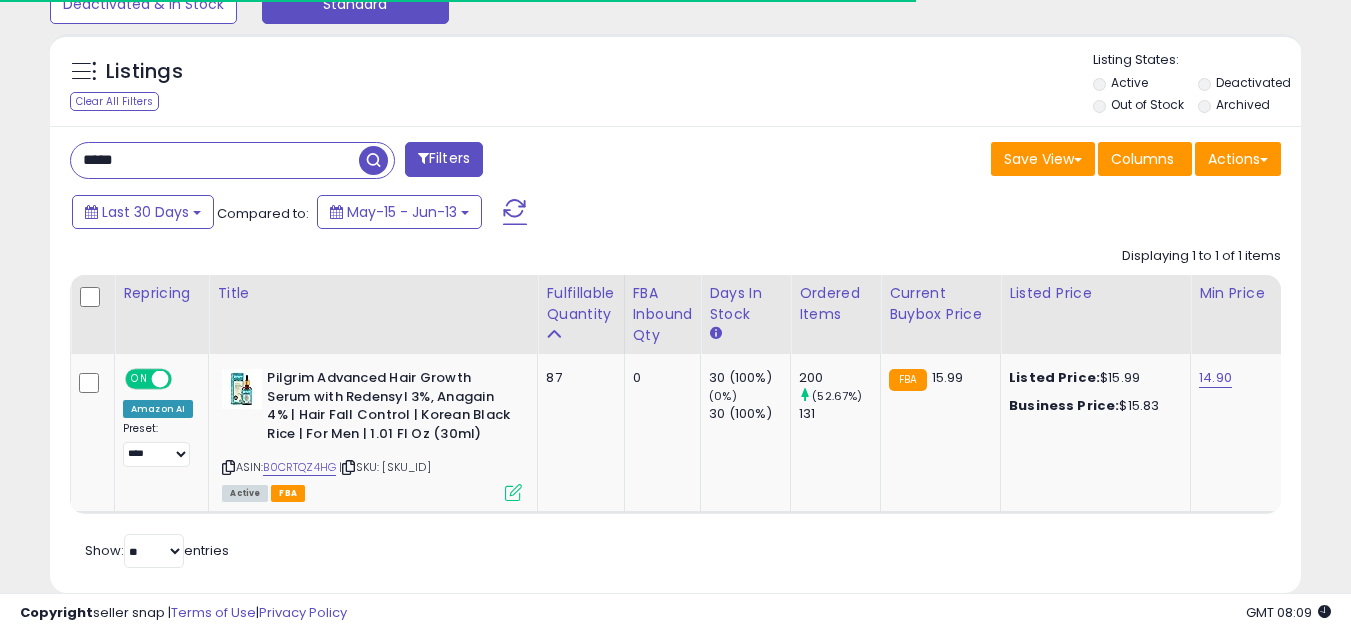 scroll, scrollTop: 765, scrollLeft: 0, axis: vertical 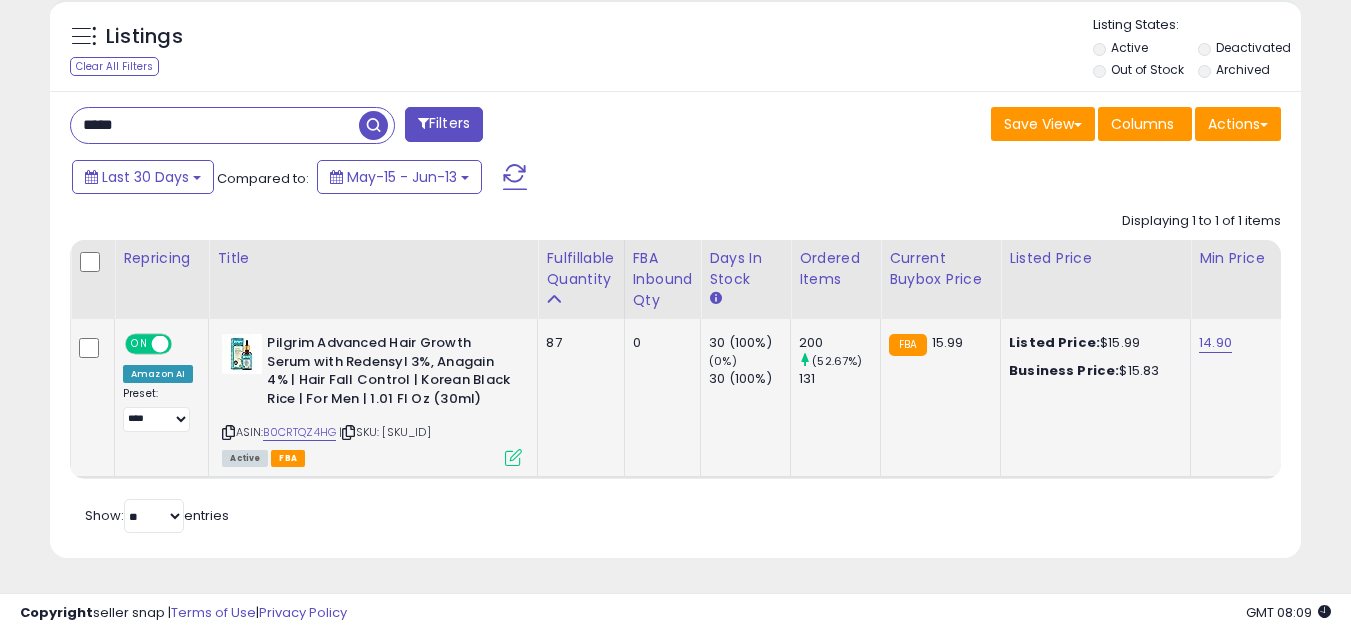 click at bounding box center (513, 457) 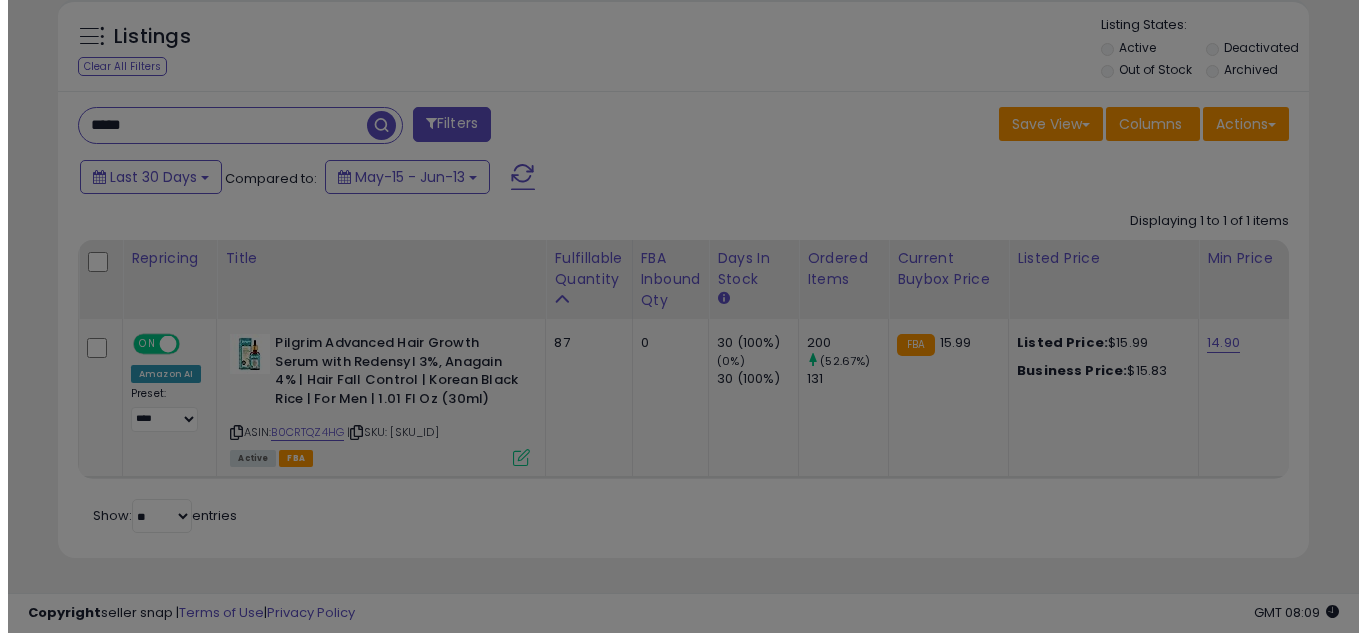 scroll, scrollTop: 999590, scrollLeft: 999267, axis: both 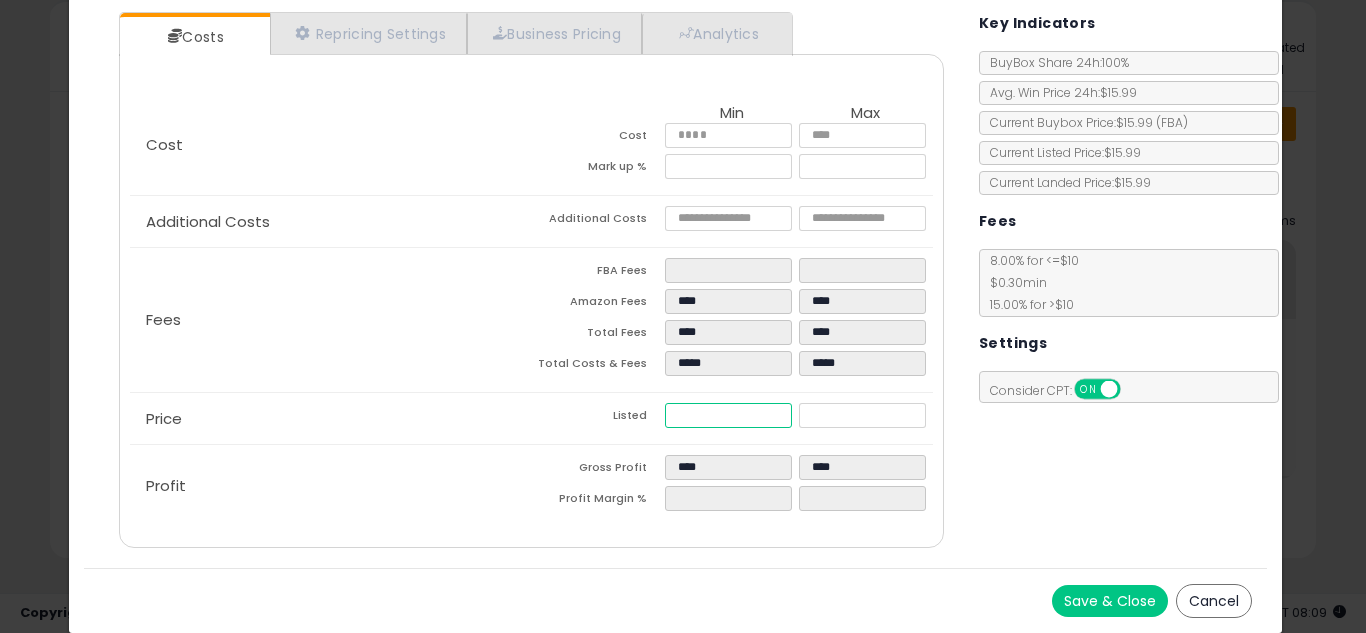 click on "*****" at bounding box center (728, 415) 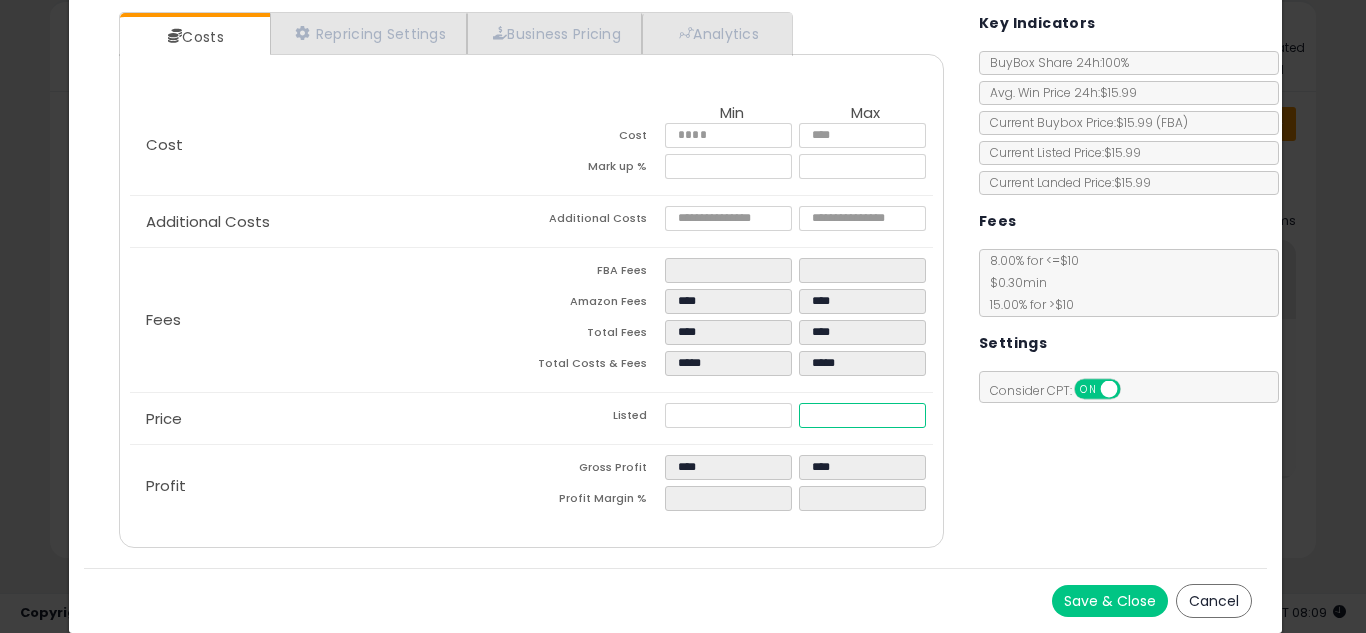 type on "****" 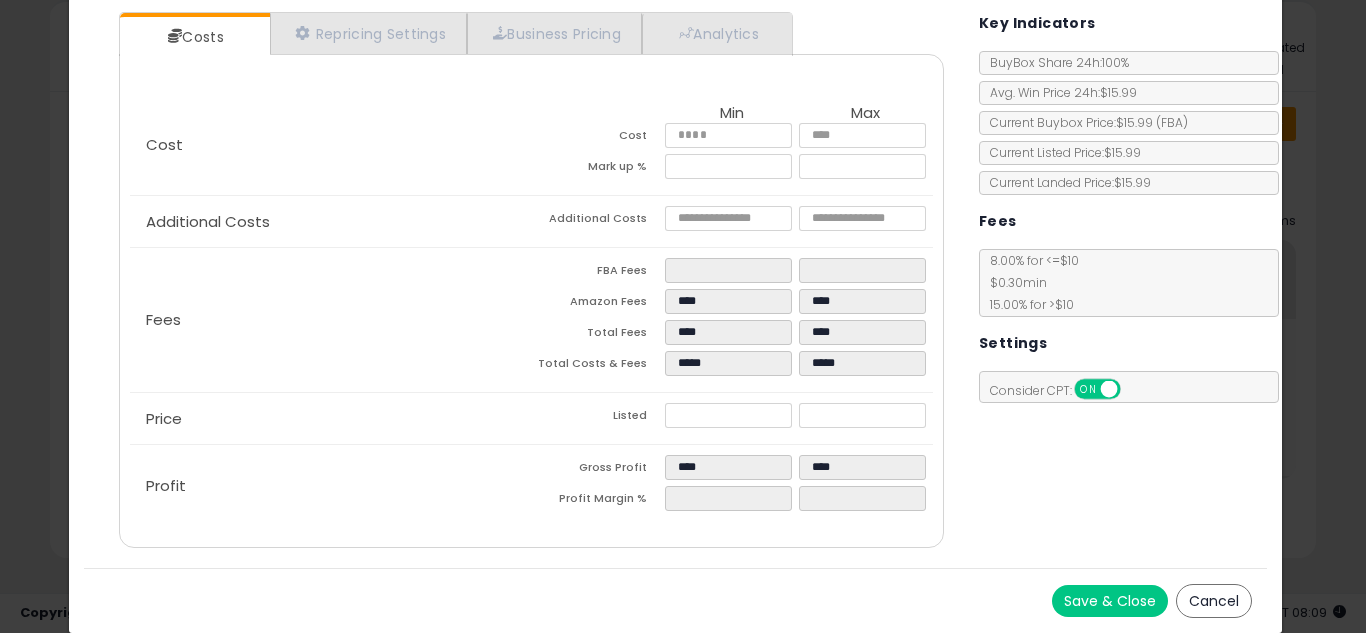 type on "*****" 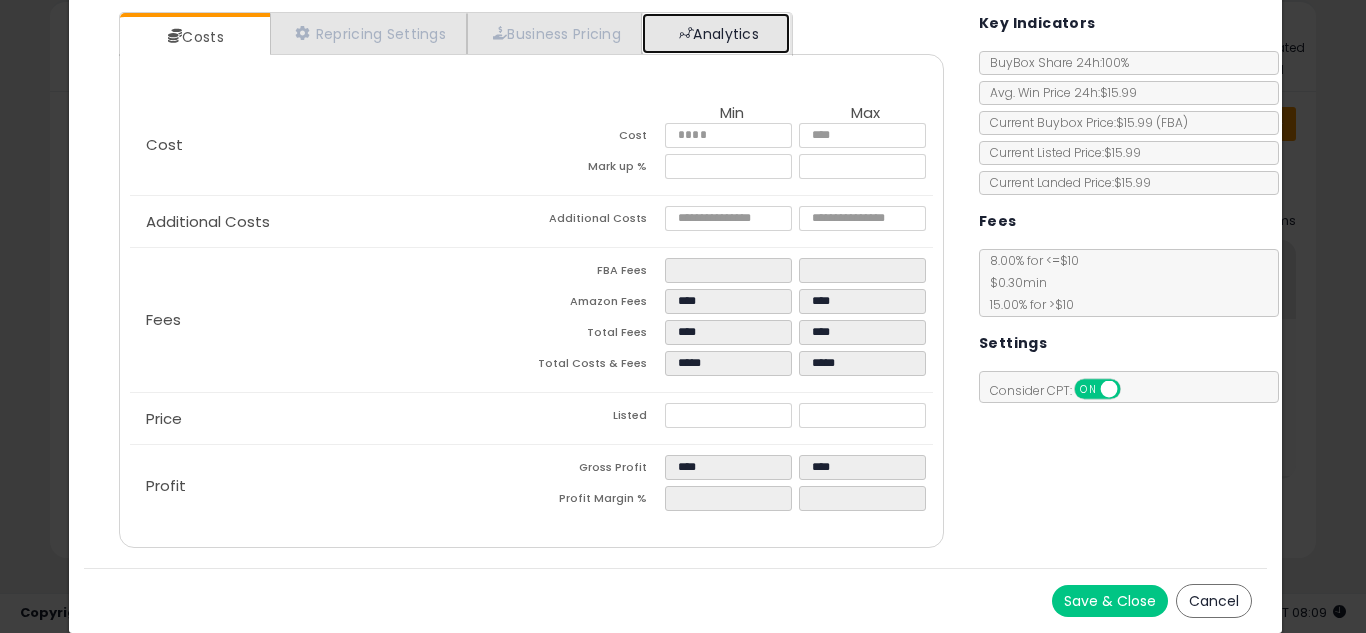 click on "Analytics" at bounding box center (716, 33) 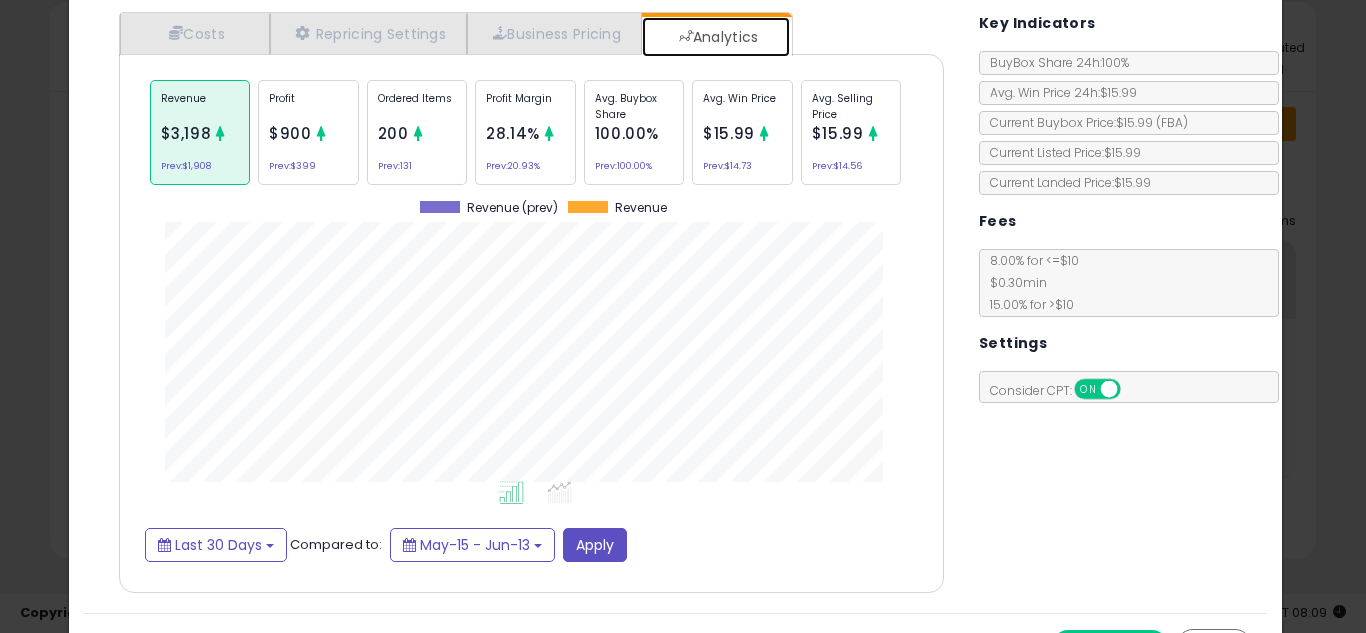 scroll, scrollTop: 999384, scrollLeft: 999145, axis: both 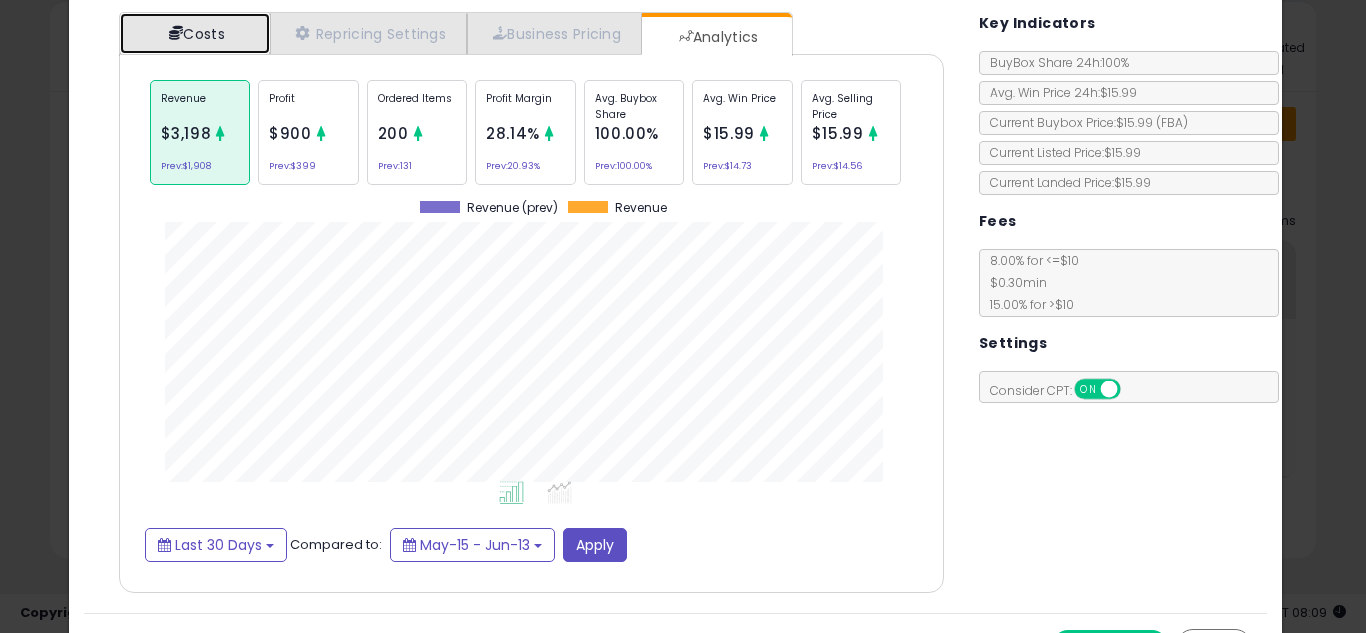click on "Costs" at bounding box center (195, 33) 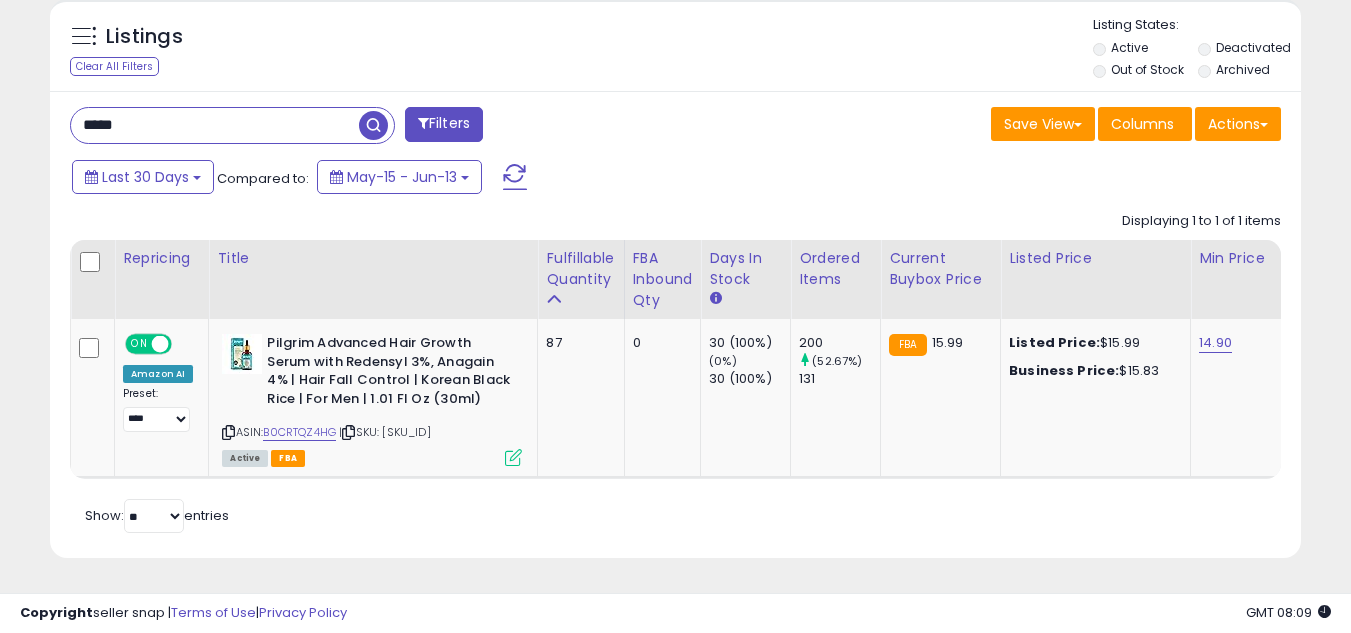 scroll, scrollTop: 410, scrollLeft: 724, axis: both 